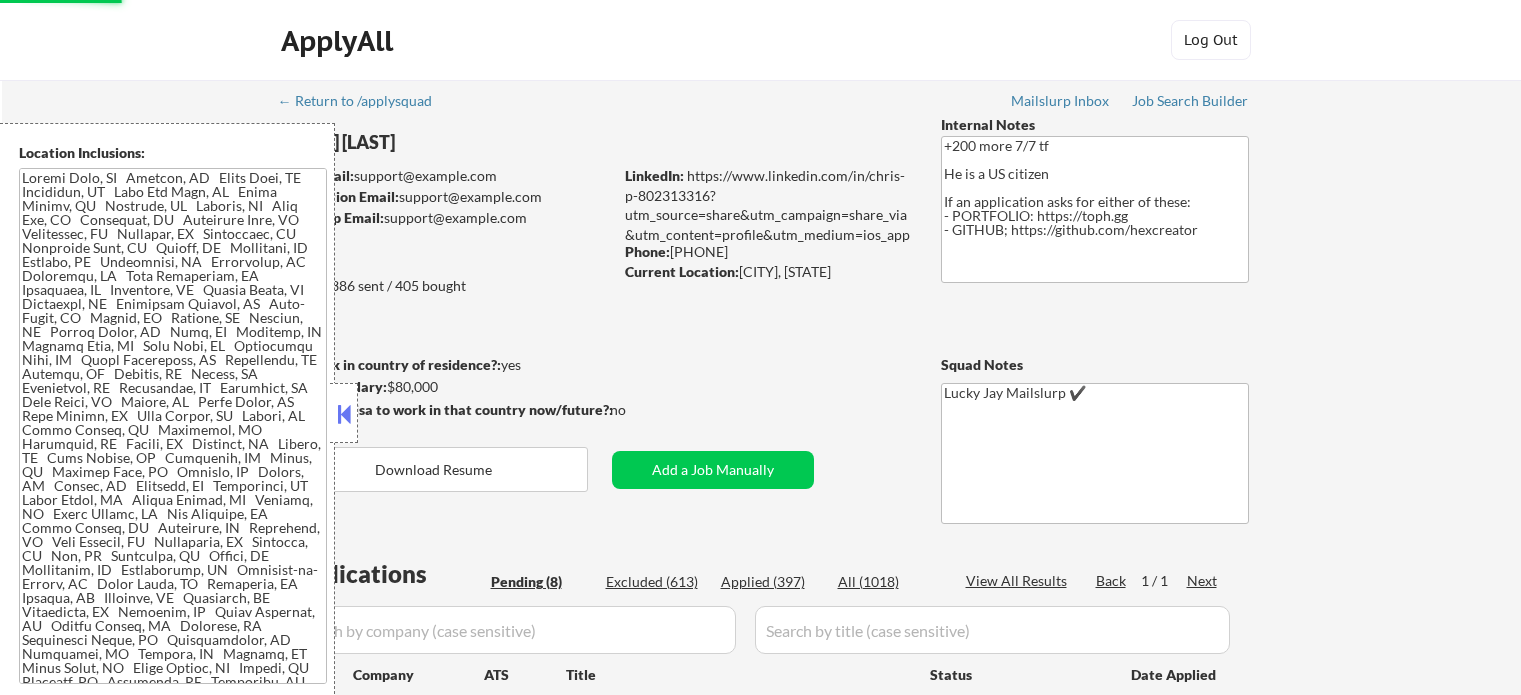 select on ""pending"" 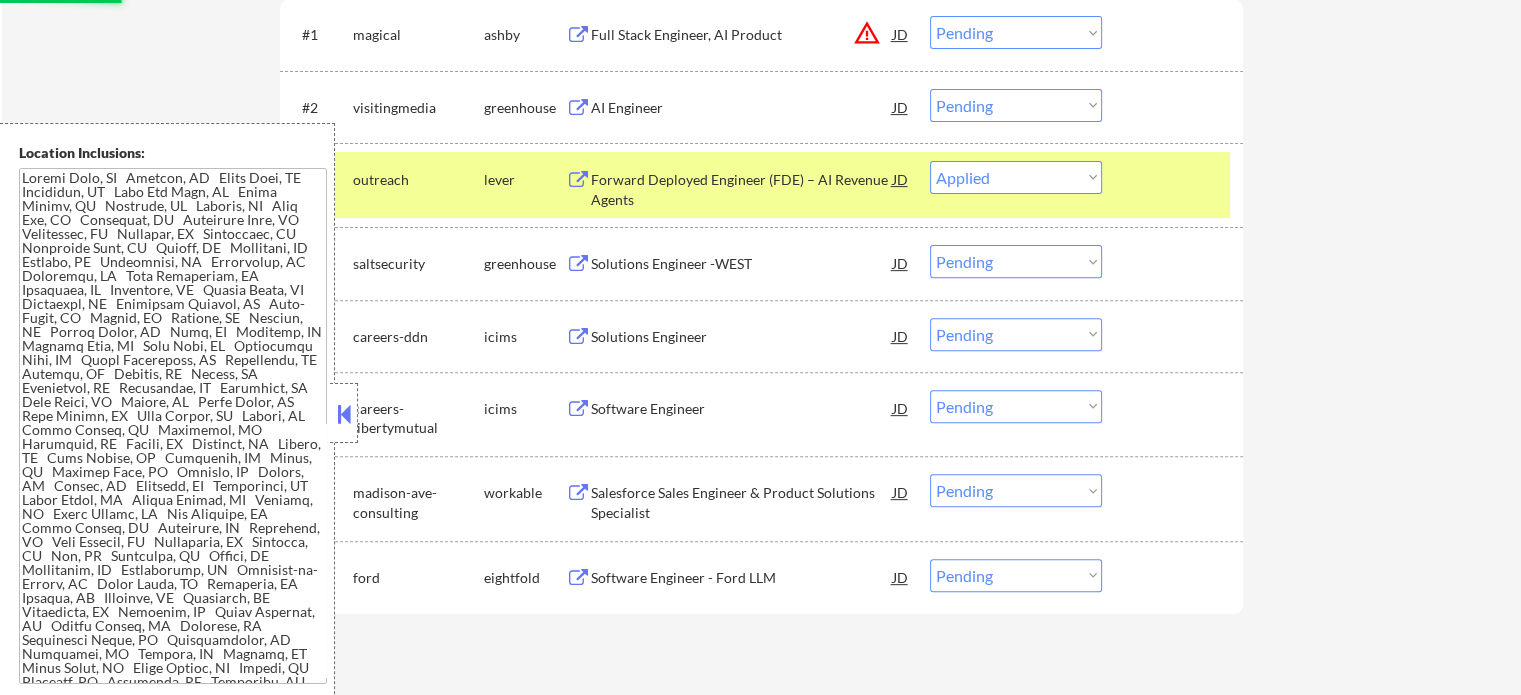 click at bounding box center [1175, 179] 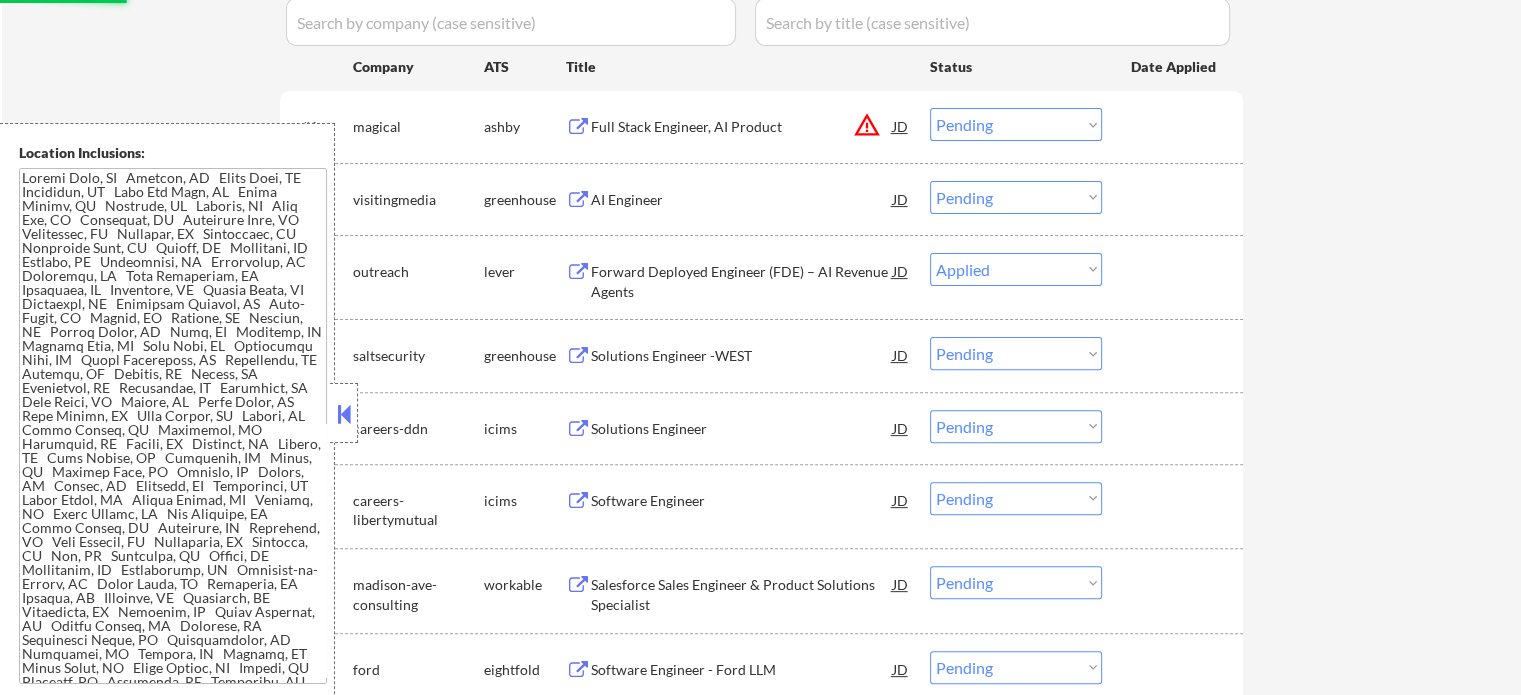 scroll, scrollTop: 500, scrollLeft: 0, axis: vertical 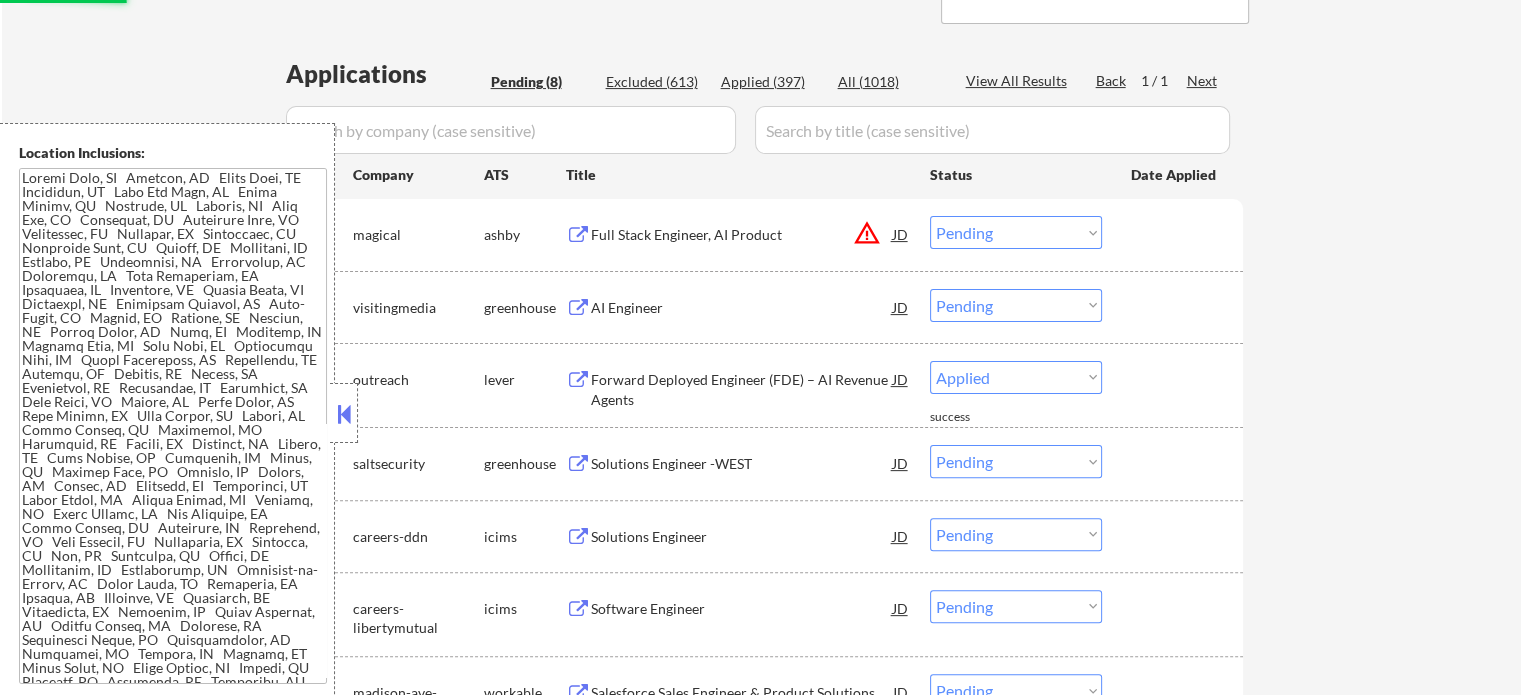 select on ""pending"" 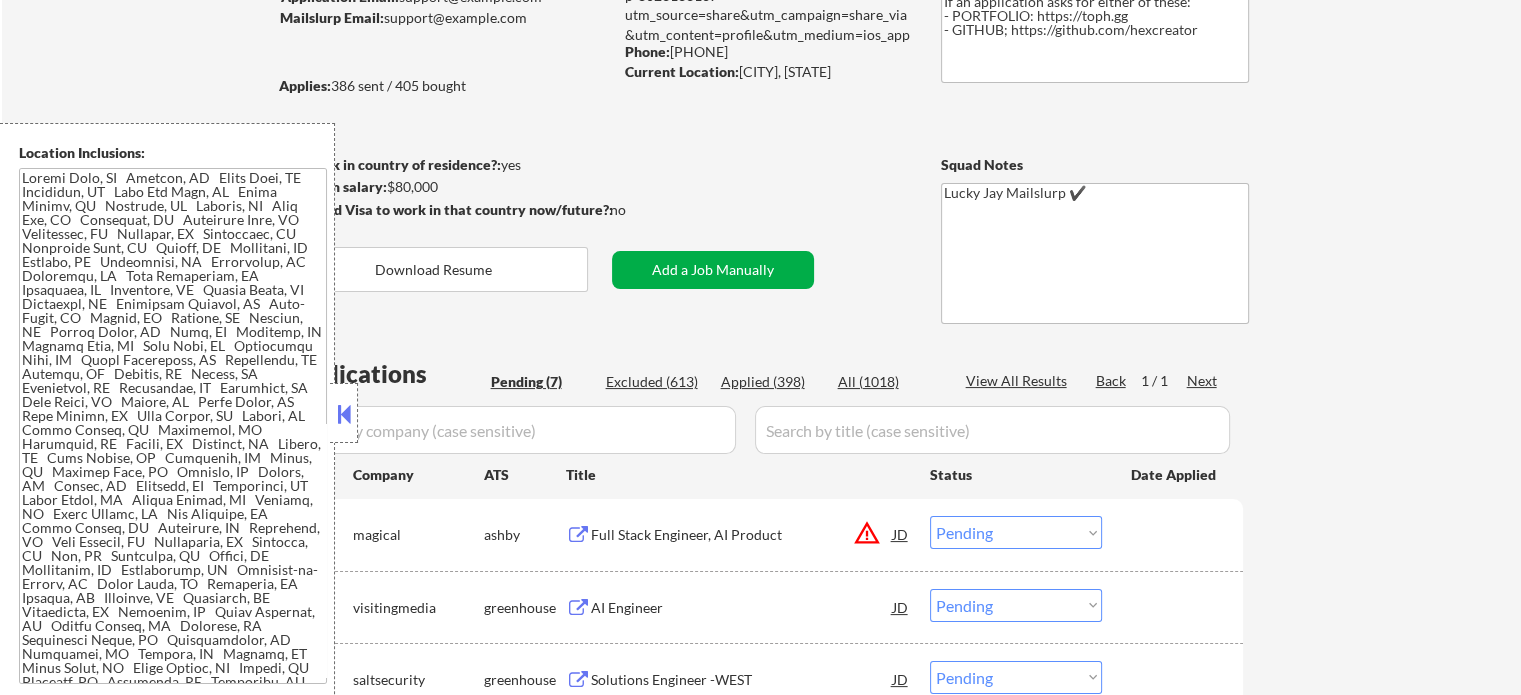 scroll, scrollTop: 400, scrollLeft: 0, axis: vertical 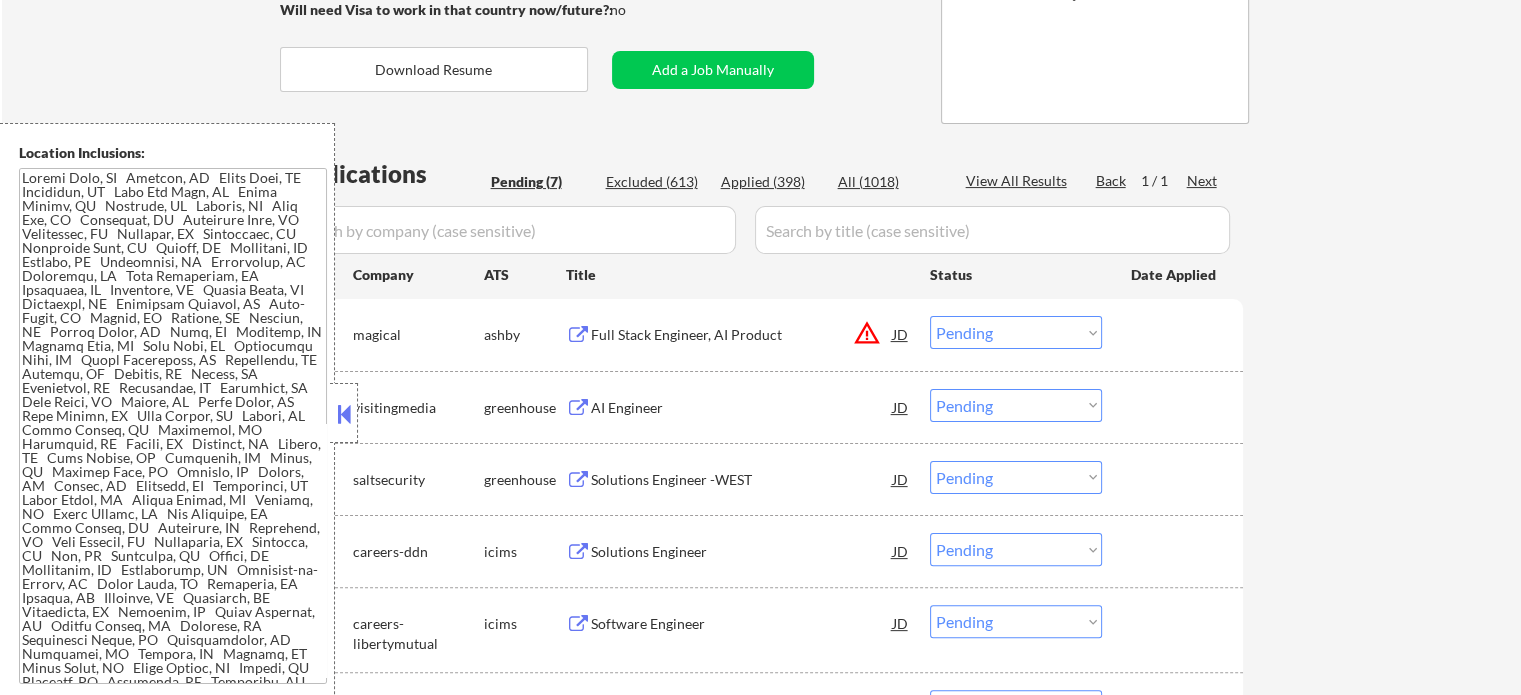 click on "Full Stack Engineer, AI Product" at bounding box center [742, 335] 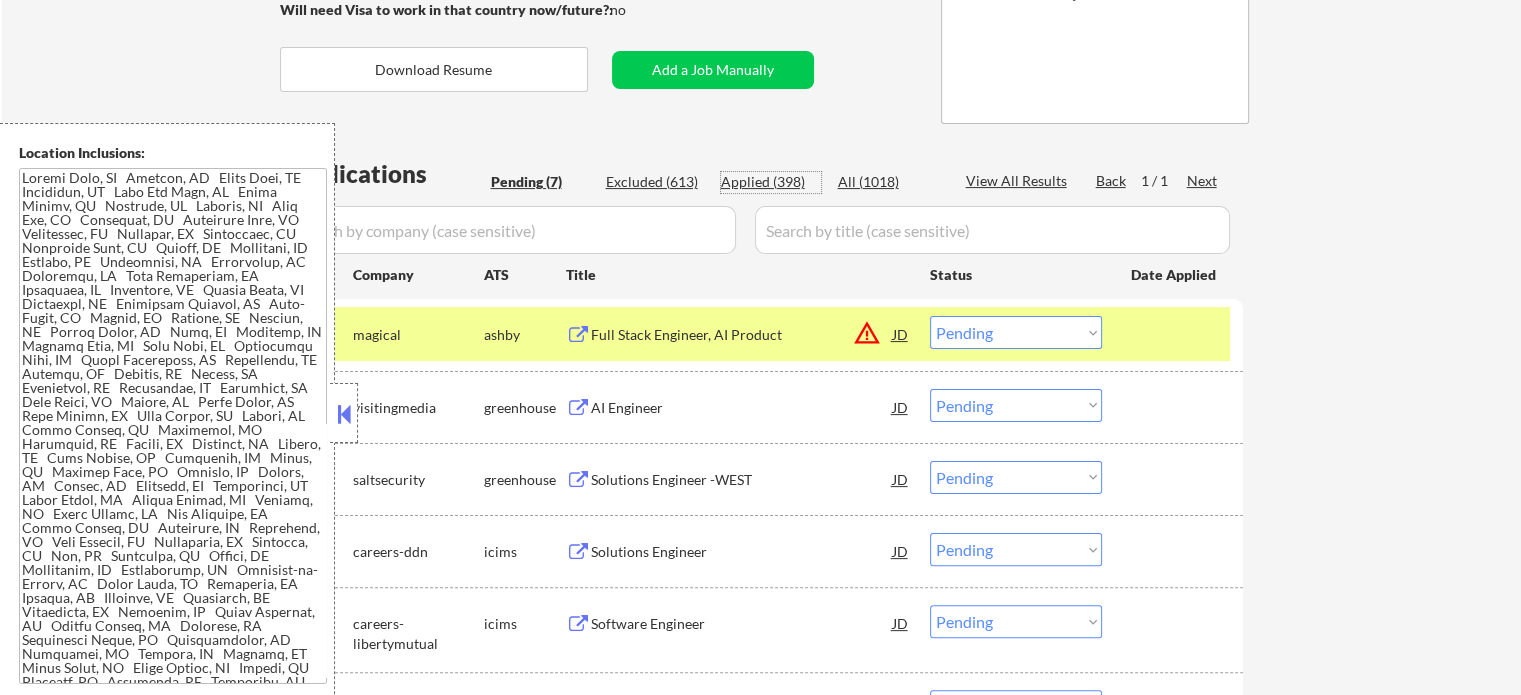 click on "Applied (398)" at bounding box center [771, 182] 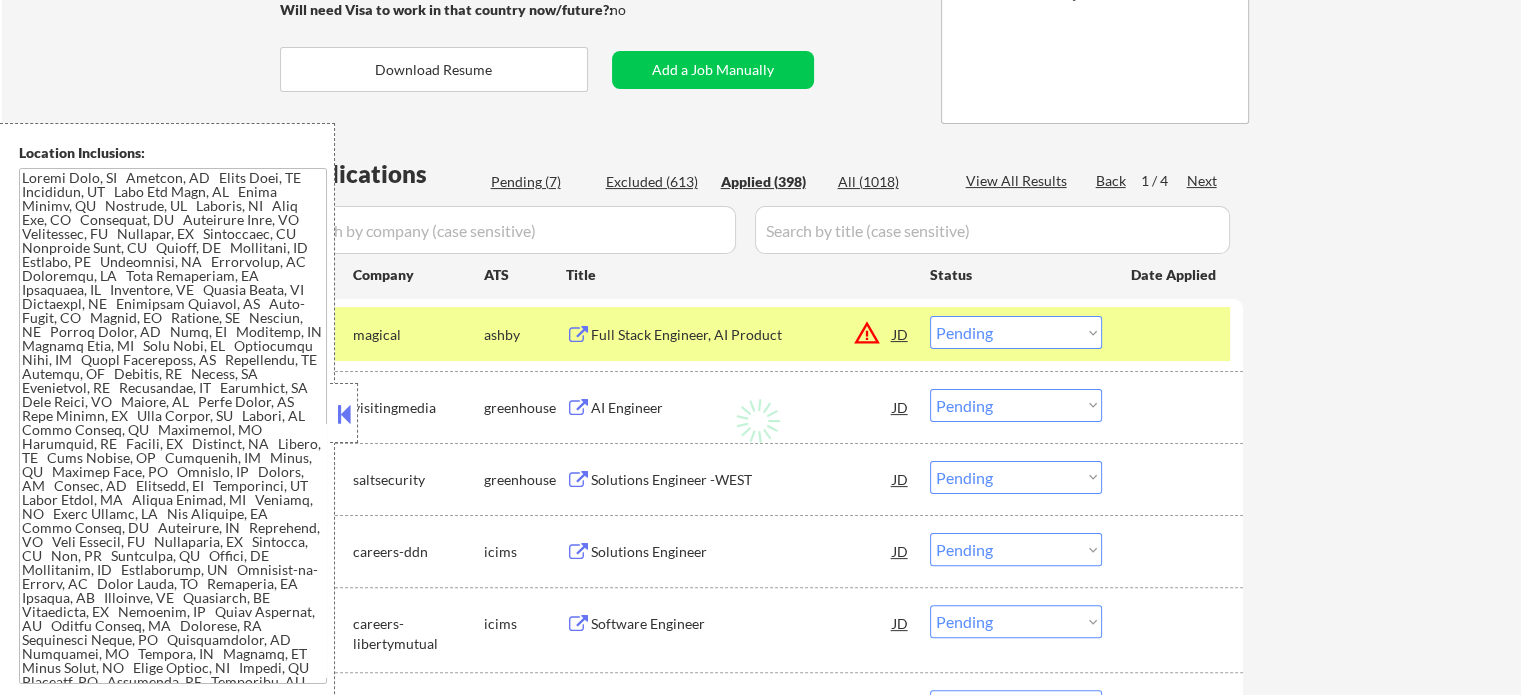 select on ""applied"" 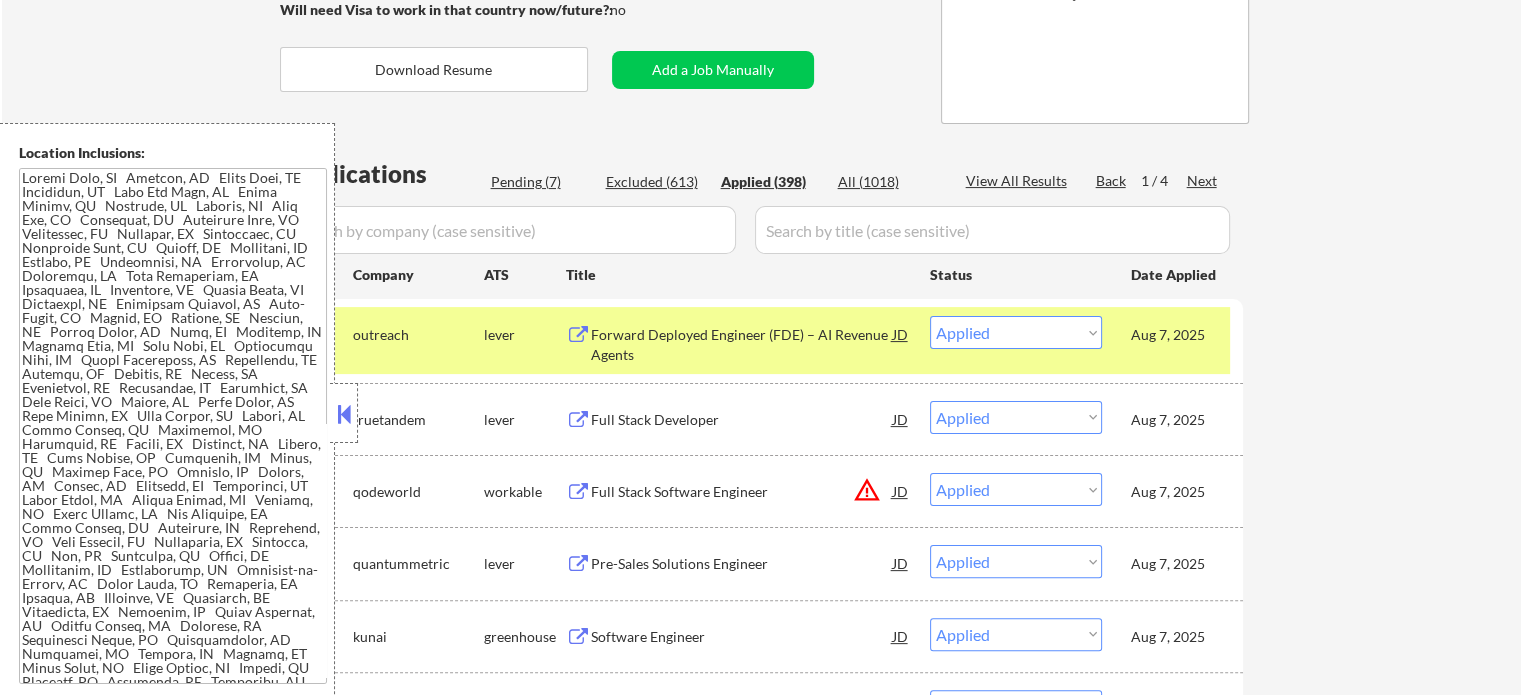 select on ""applied"" 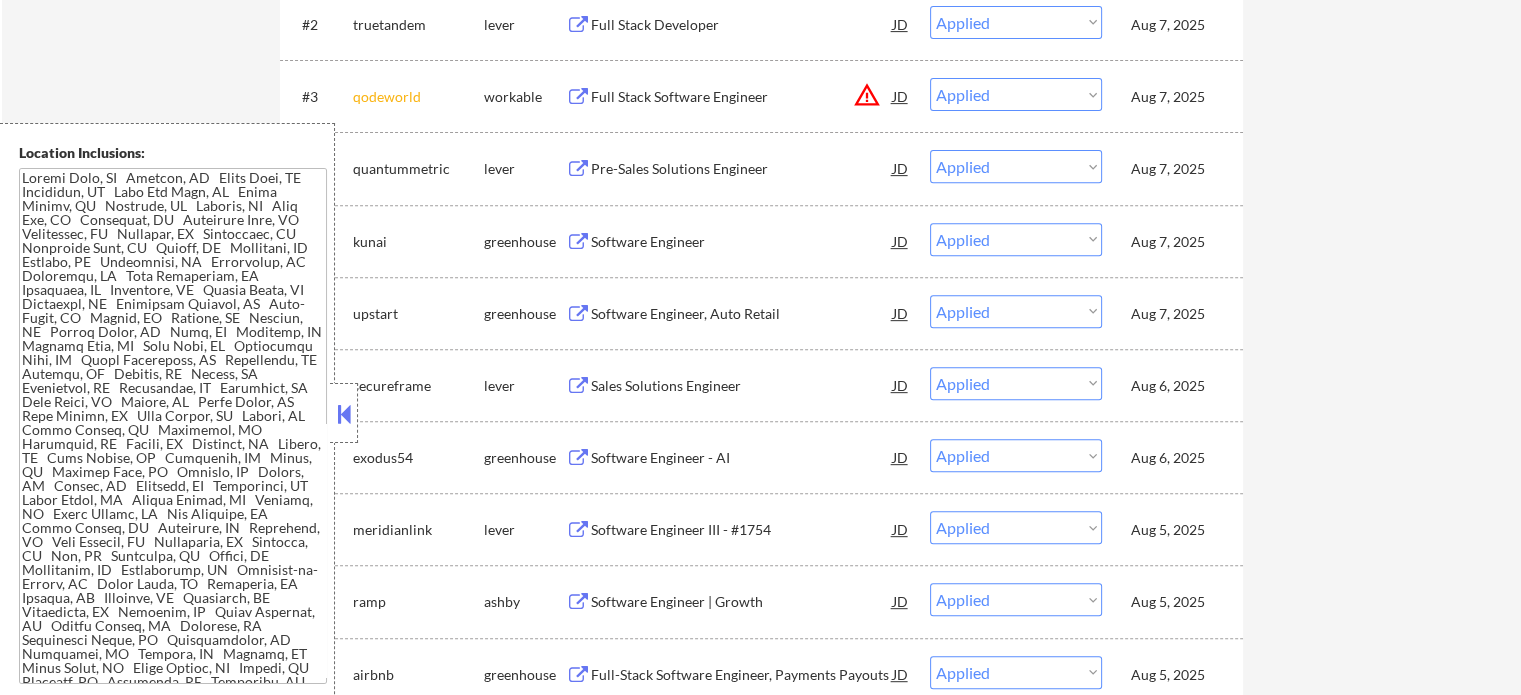 scroll, scrollTop: 800, scrollLeft: 0, axis: vertical 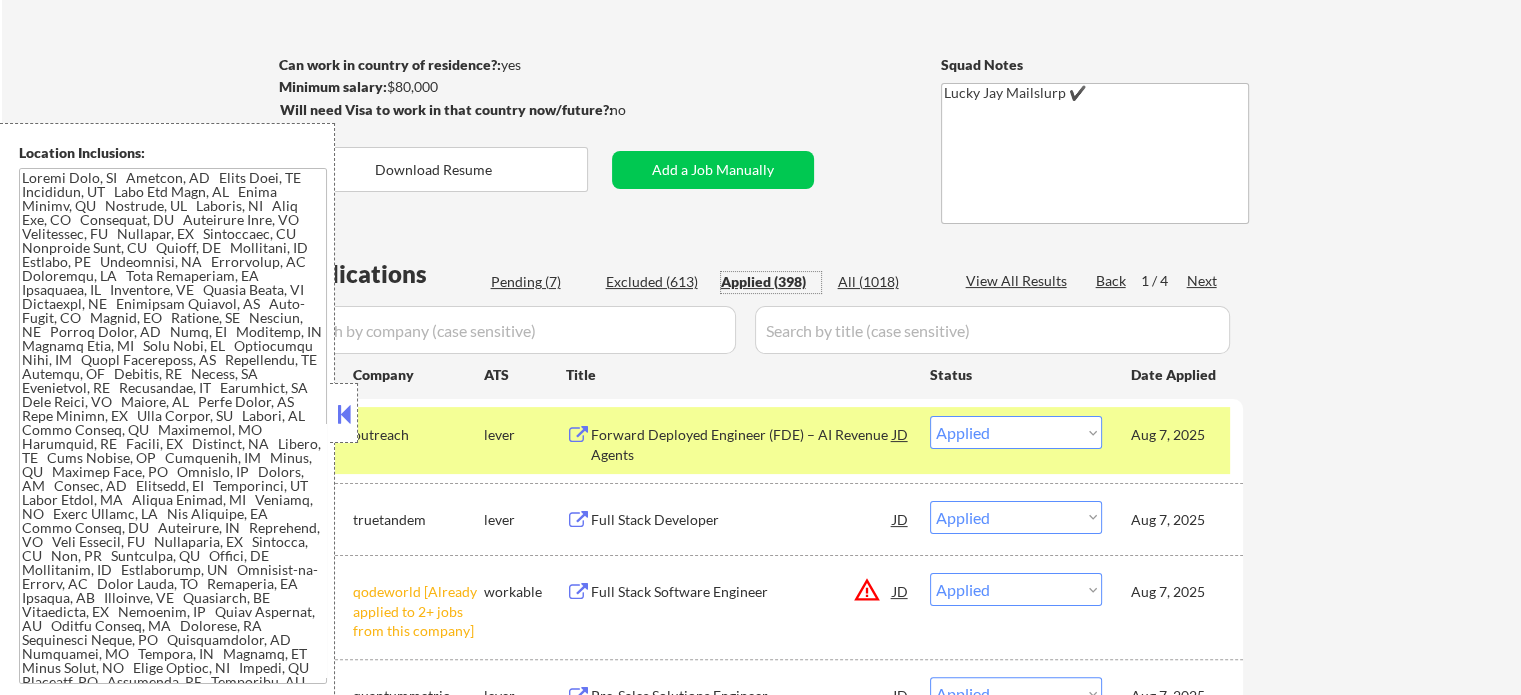click on "Pending (7)" at bounding box center (541, 282) 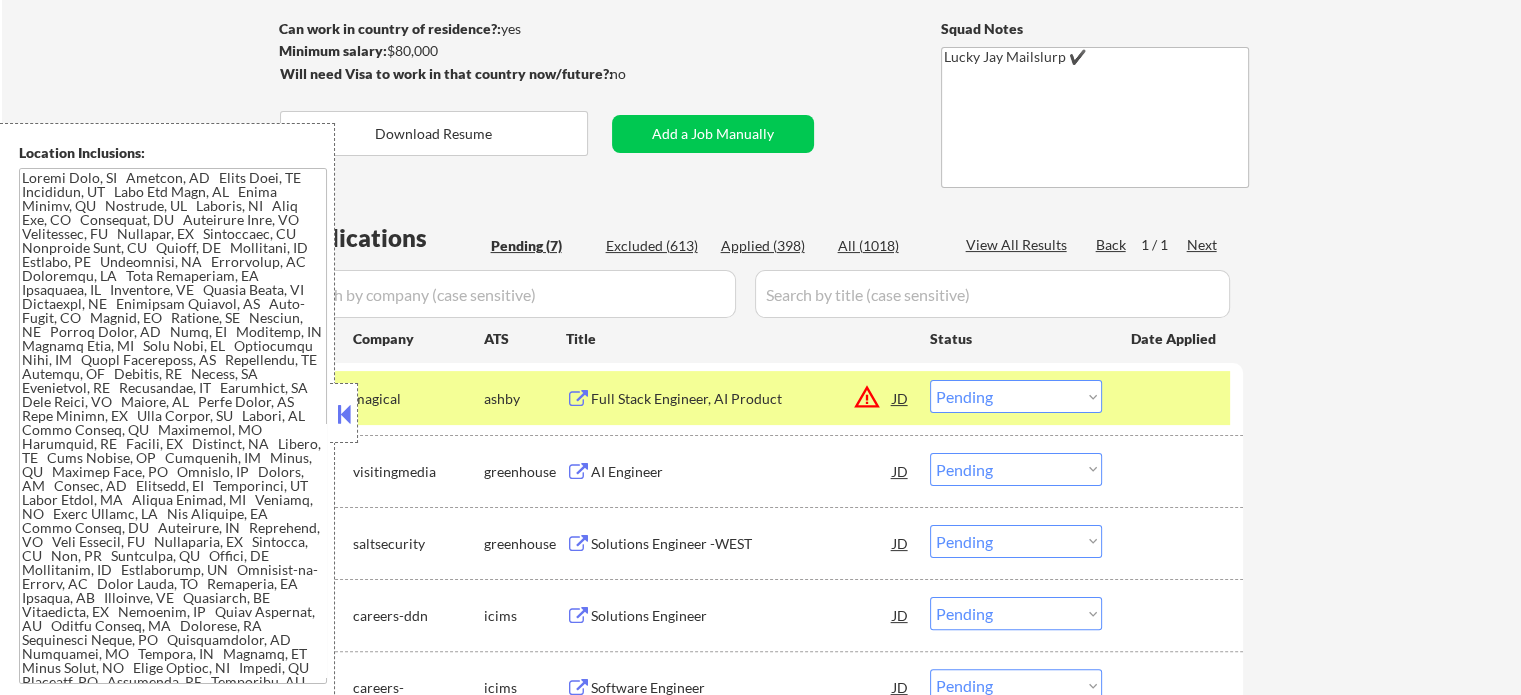 scroll, scrollTop: 400, scrollLeft: 0, axis: vertical 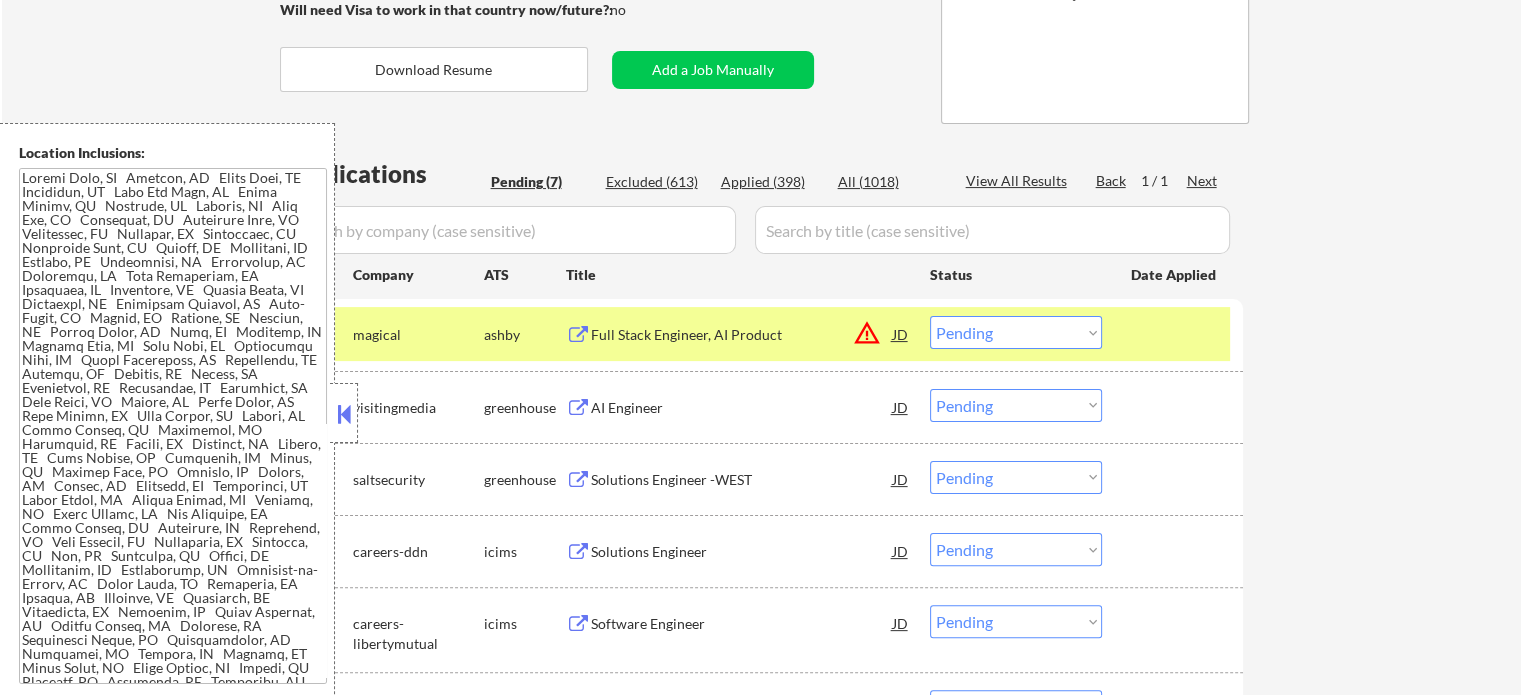click at bounding box center [1175, 334] 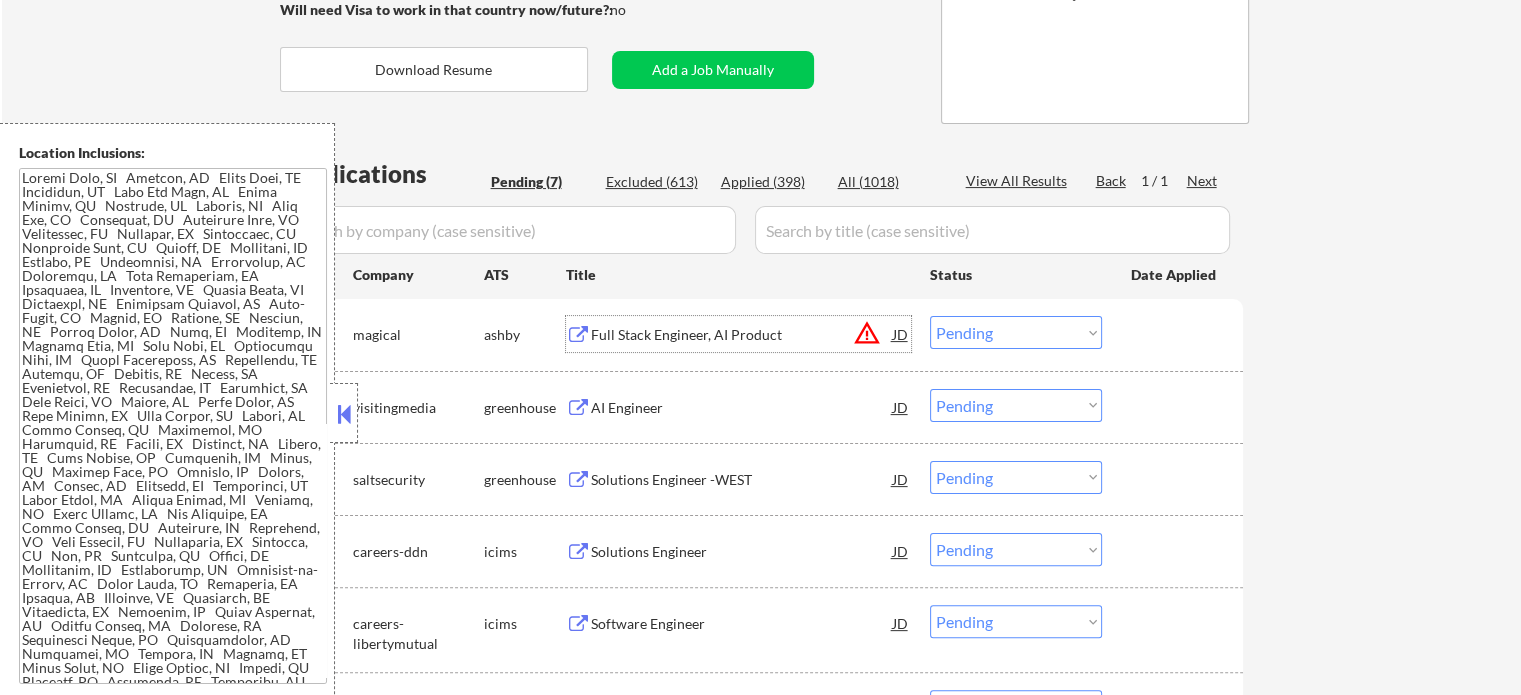 click on "Full Stack Engineer, AI Product" at bounding box center (742, 335) 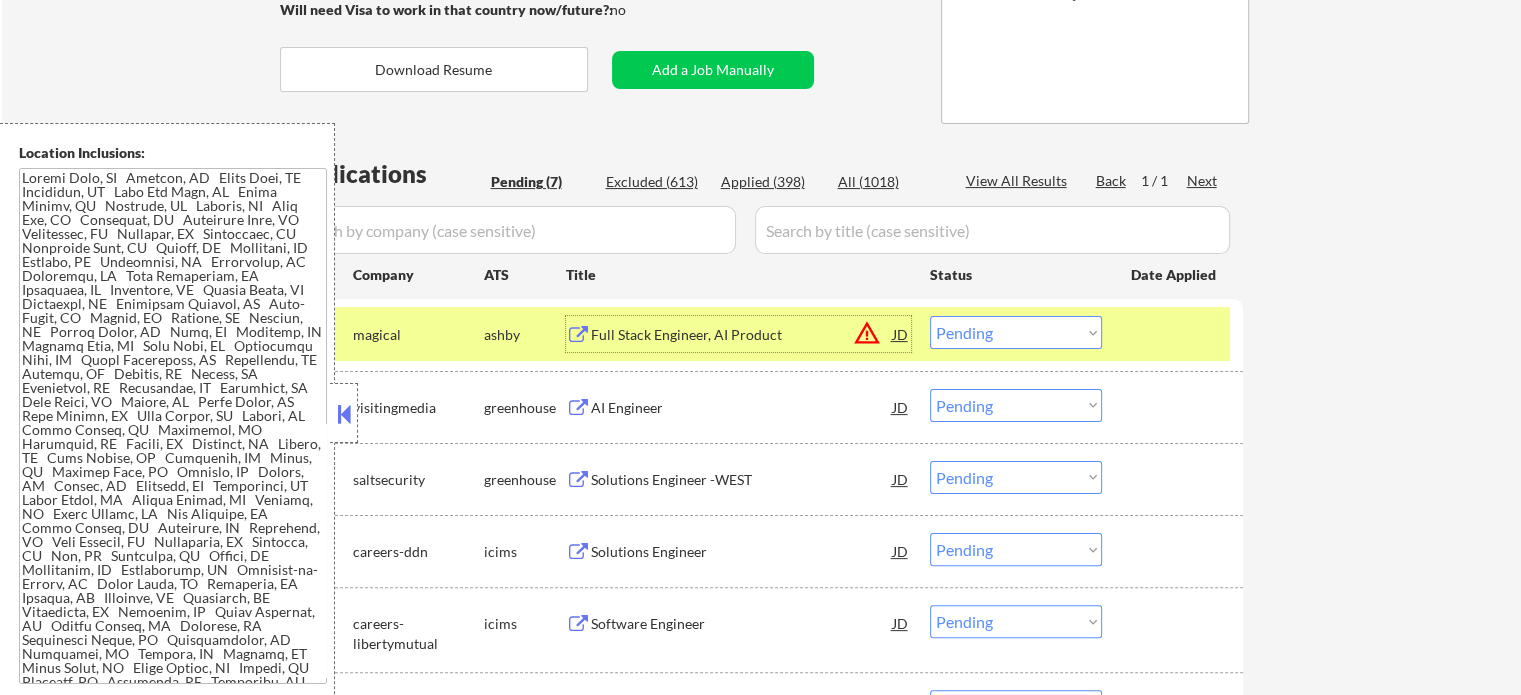 click on "Choose an option... Pending Applied Excluded (Questions) Excluded (Expired) Excluded (Location) Excluded (Bad Match) Excluded (Blocklist) Excluded (Salary) Excluded (Other)" at bounding box center (1016, 332) 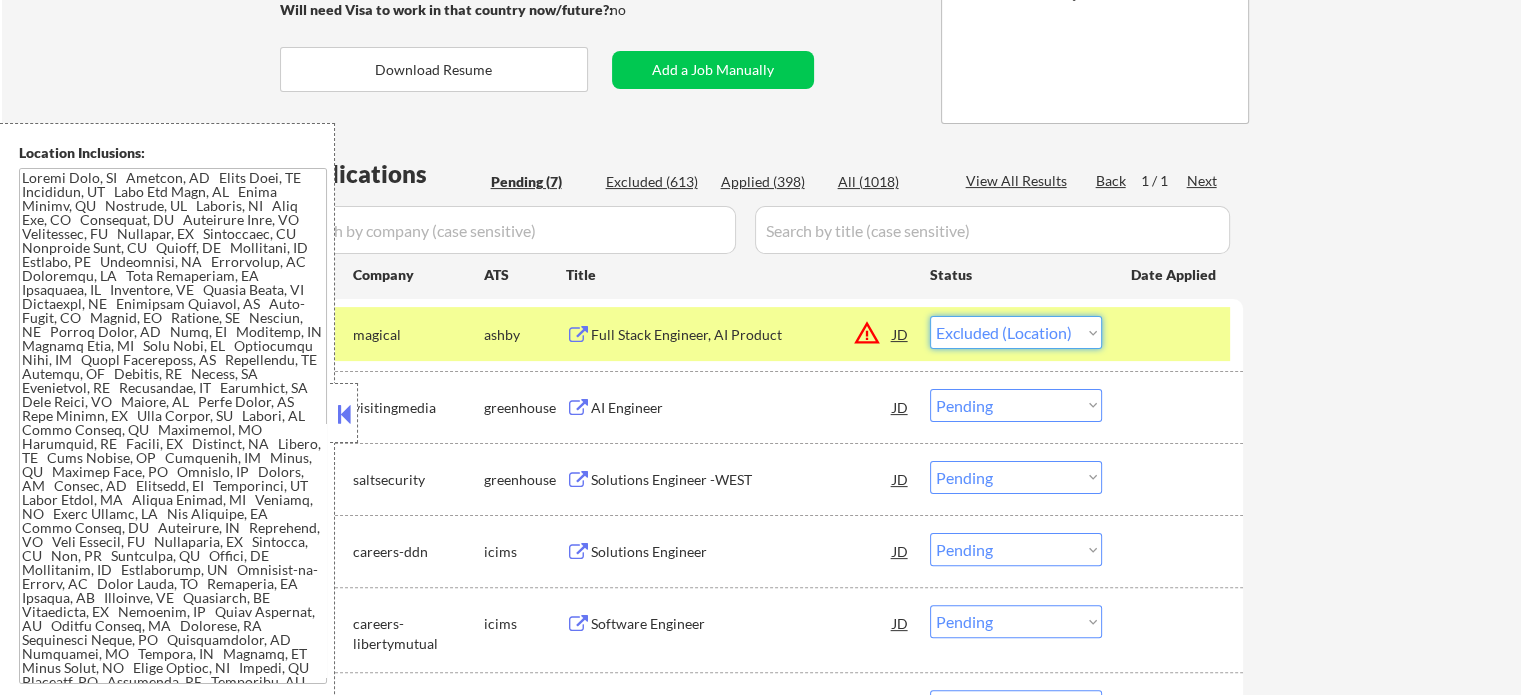 click on "Choose an option... Pending Applied Excluded (Questions) Excluded (Expired) Excluded (Location) Excluded (Bad Match) Excluded (Blocklist) Excluded (Salary) Excluded (Other)" at bounding box center [1016, 332] 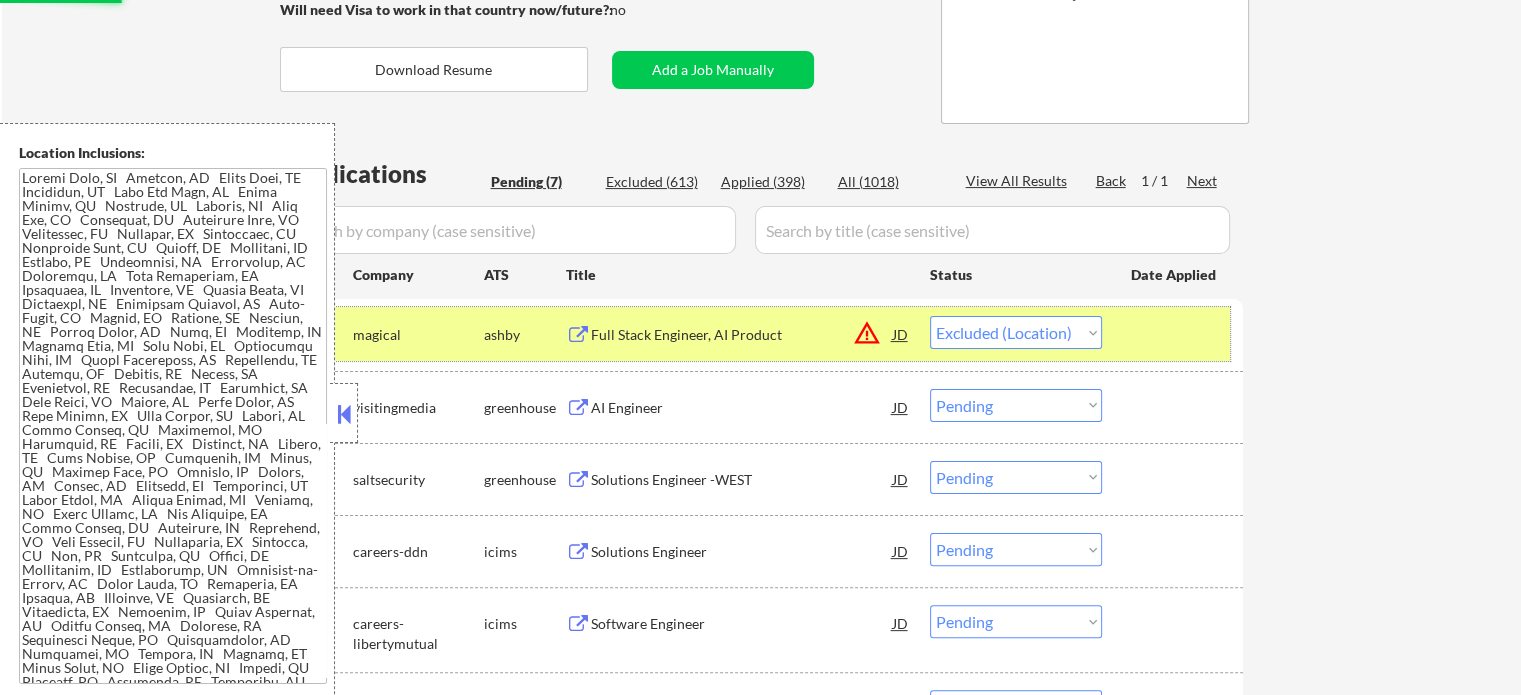 click at bounding box center (1175, 334) 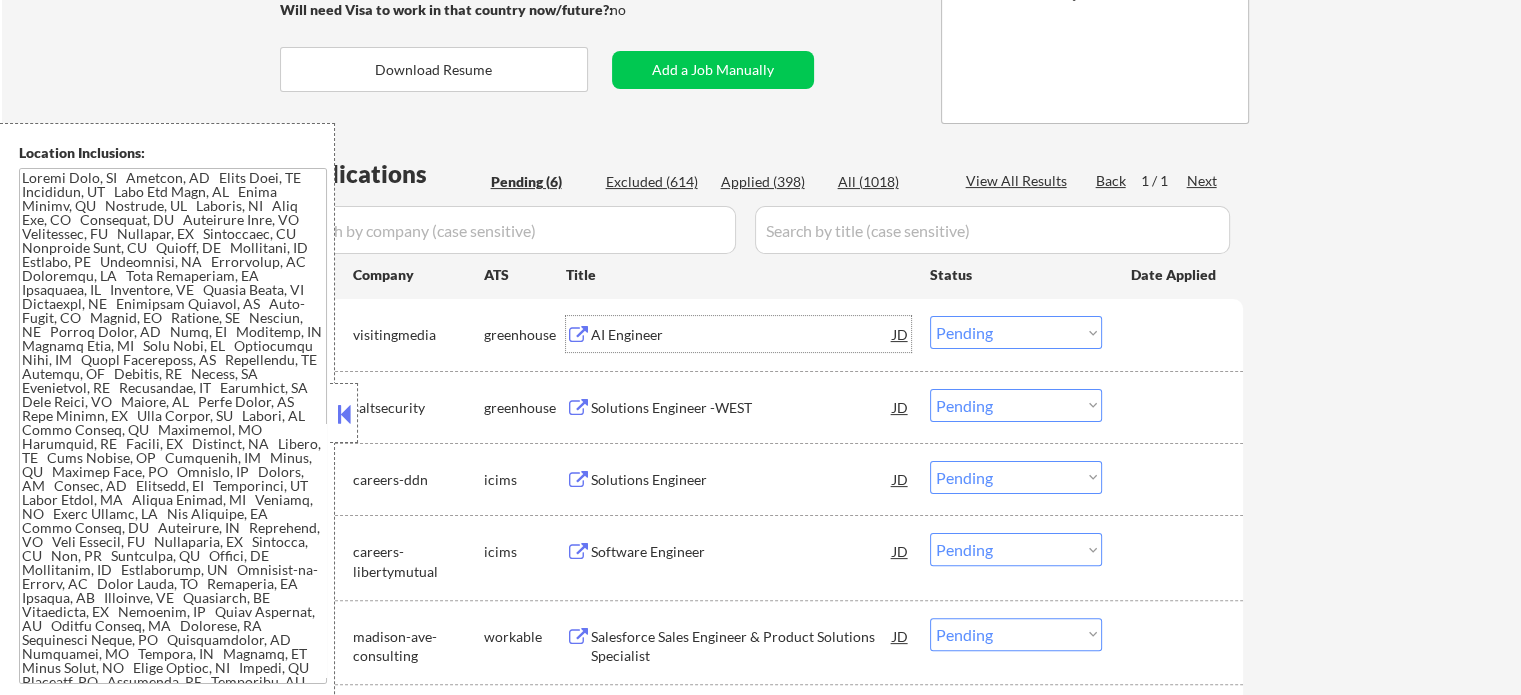 click on "AI Engineer" at bounding box center (742, 335) 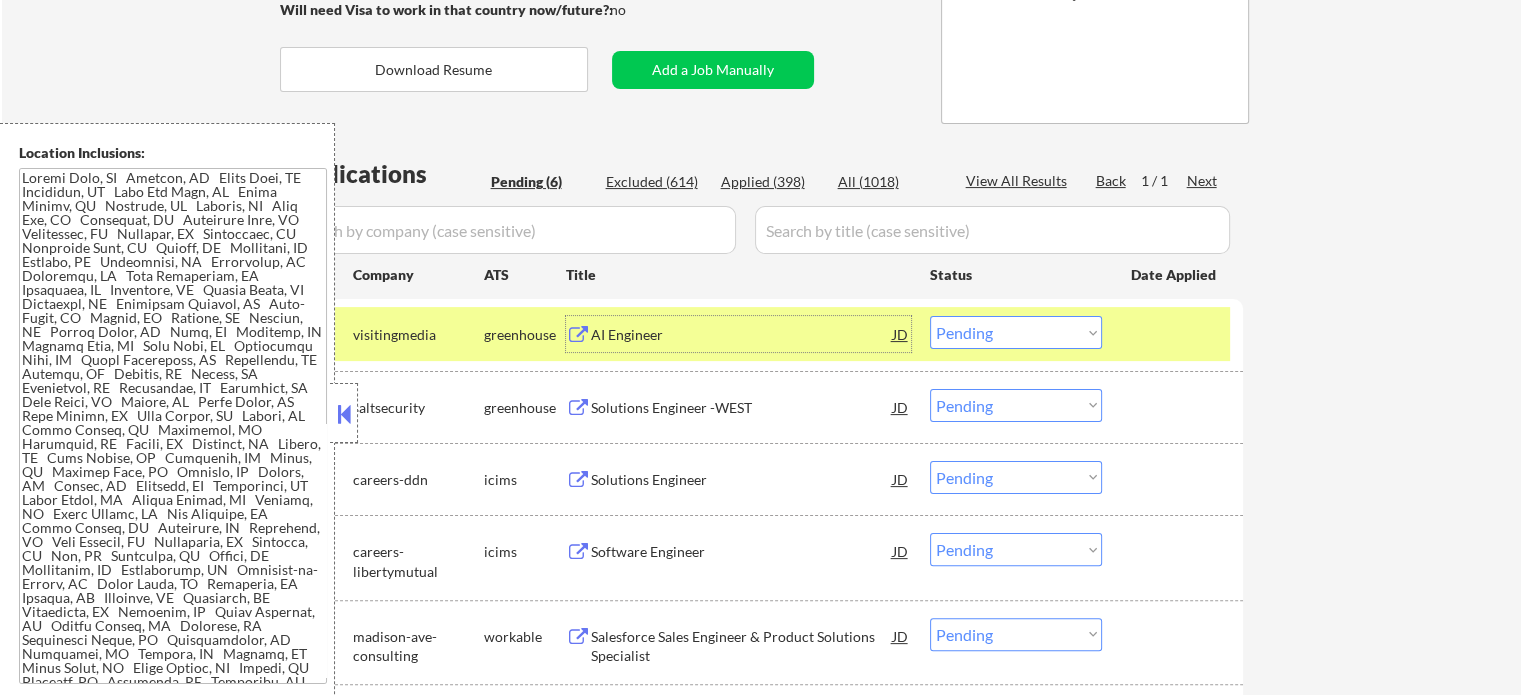 click on "Choose an option... Pending Applied Excluded (Questions) Excluded (Expired) Excluded (Location) Excluded (Bad Match) Excluded (Blocklist) Excluded (Salary) Excluded (Other)" at bounding box center (1016, 332) 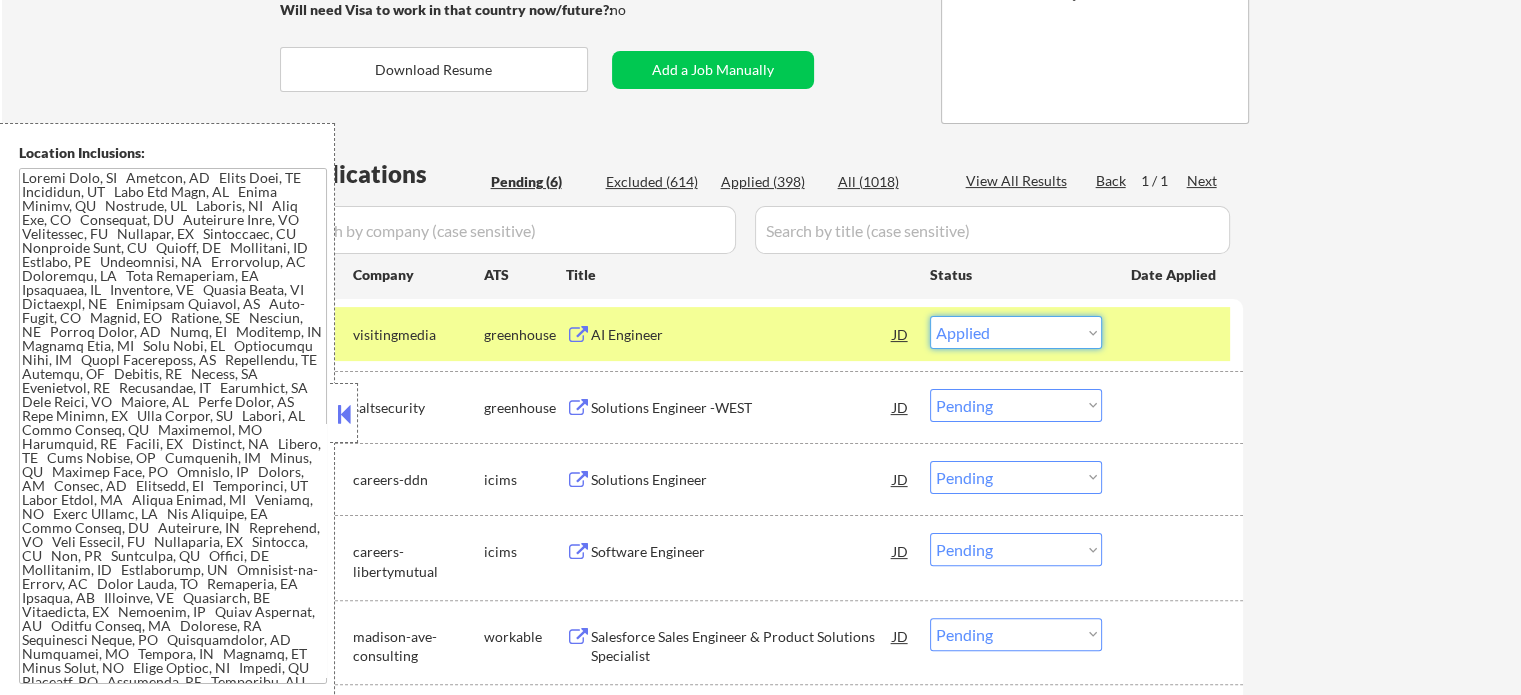 click on "Choose an option... Pending Applied Excluded (Questions) Excluded (Expired) Excluded (Location) Excluded (Bad Match) Excluded (Blocklist) Excluded (Salary) Excluded (Other)" at bounding box center (1016, 332) 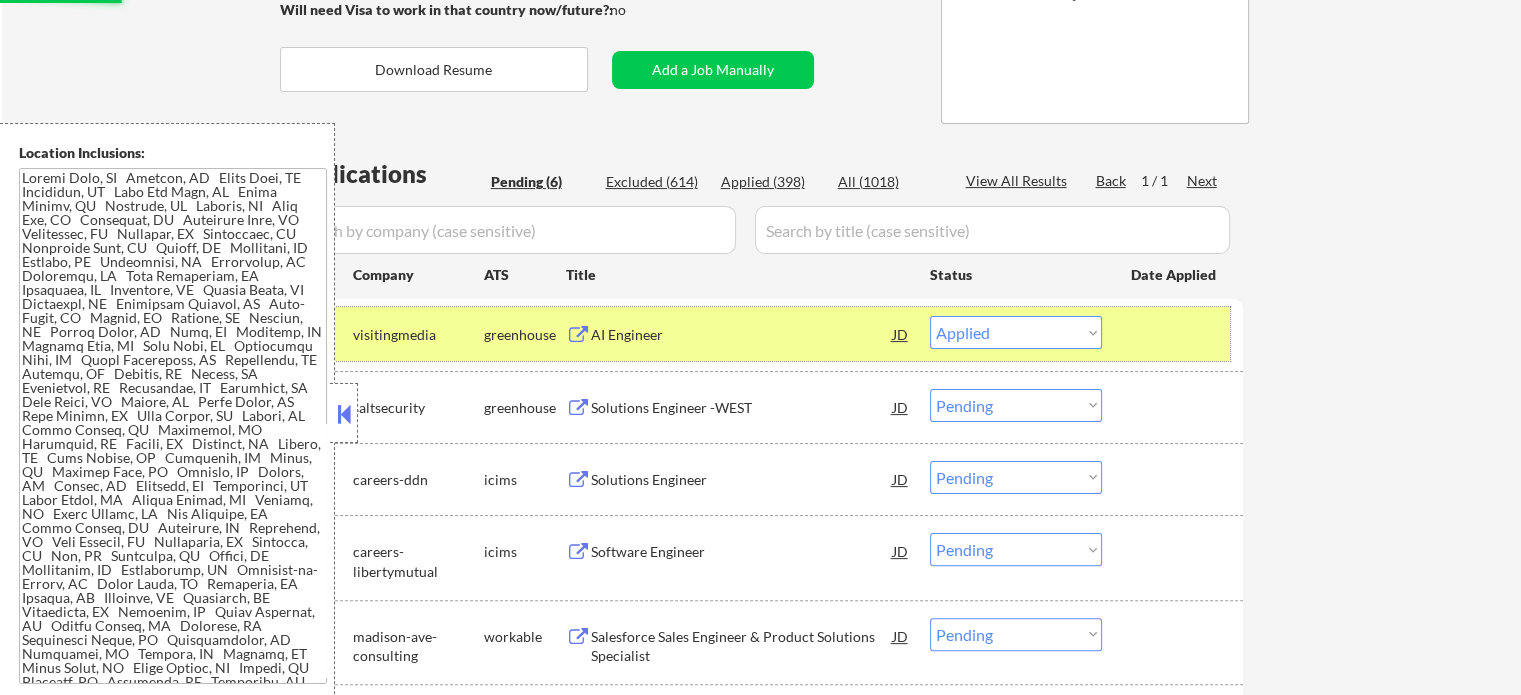 click at bounding box center [1175, 334] 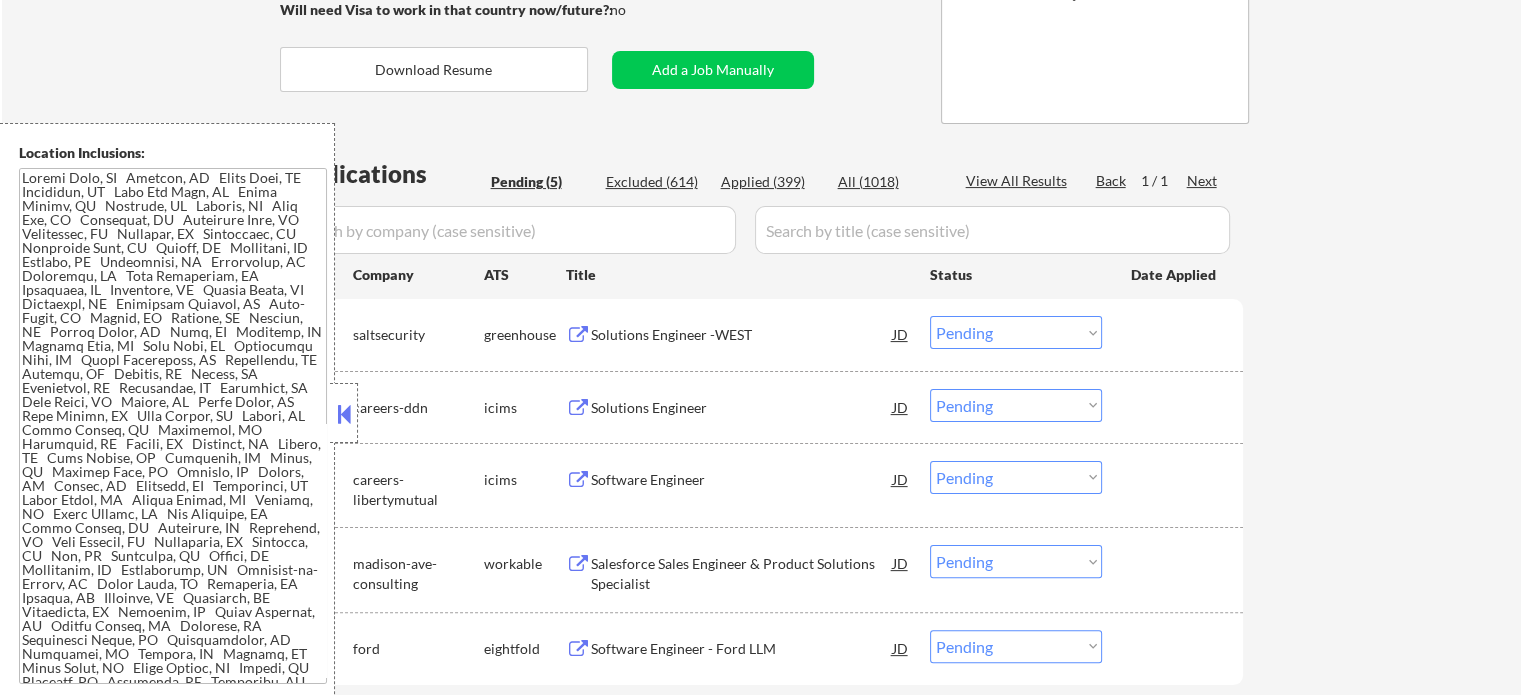 click on "Solutions Engineer -WEST" at bounding box center (742, 335) 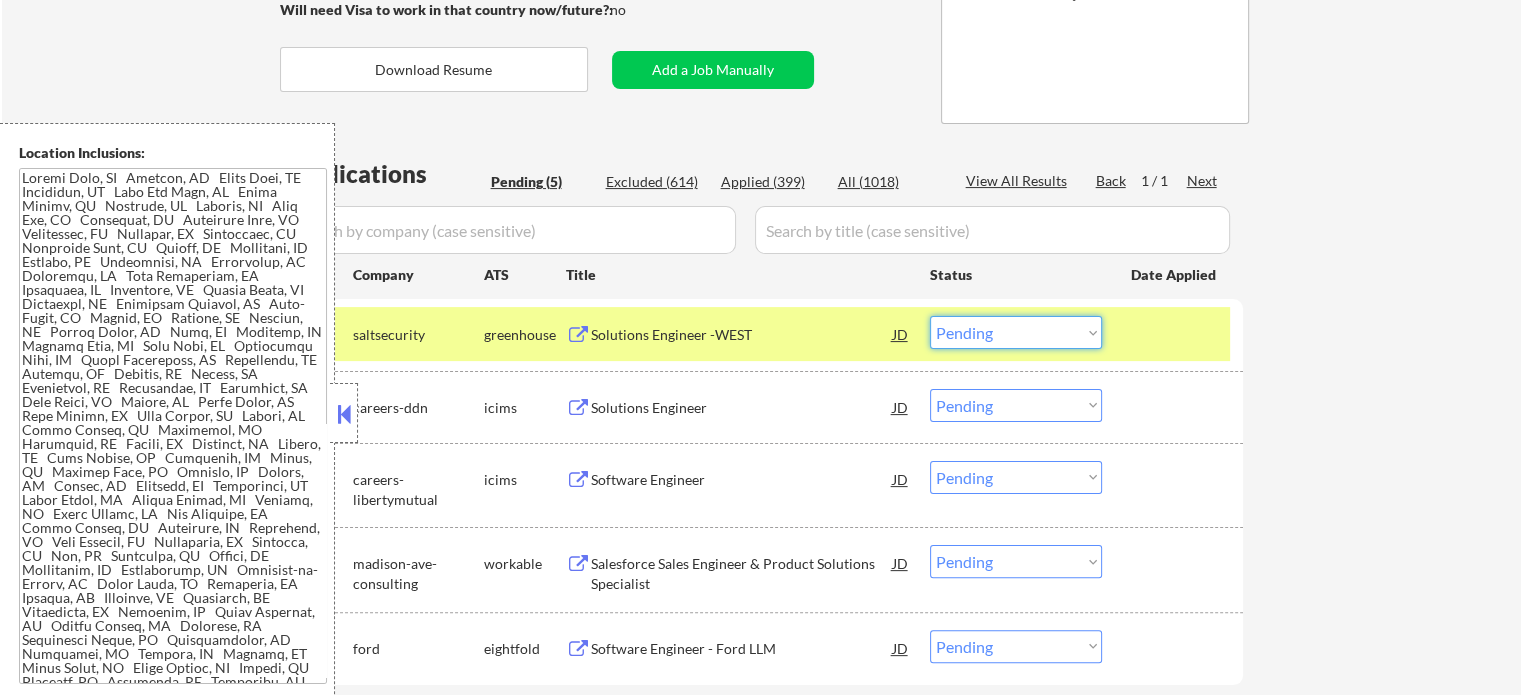 click on "Choose an option... Pending Applied Excluded (Questions) Excluded (Expired) Excluded (Location) Excluded (Bad Match) Excluded (Blocklist) Excluded (Salary) Excluded (Other)" at bounding box center [1016, 332] 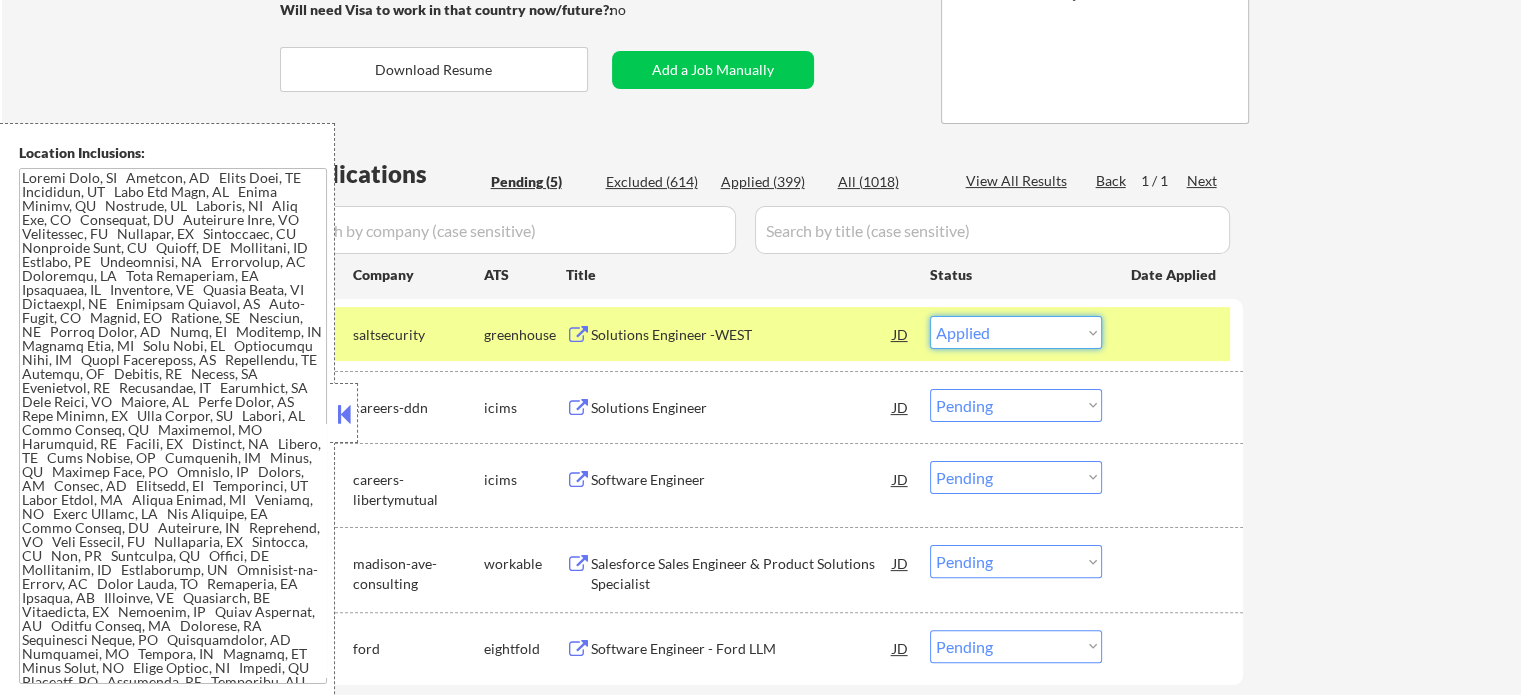 click on "Choose an option... Pending Applied Excluded (Questions) Excluded (Expired) Excluded (Location) Excluded (Bad Match) Excluded (Blocklist) Excluded (Salary) Excluded (Other)" at bounding box center [1016, 332] 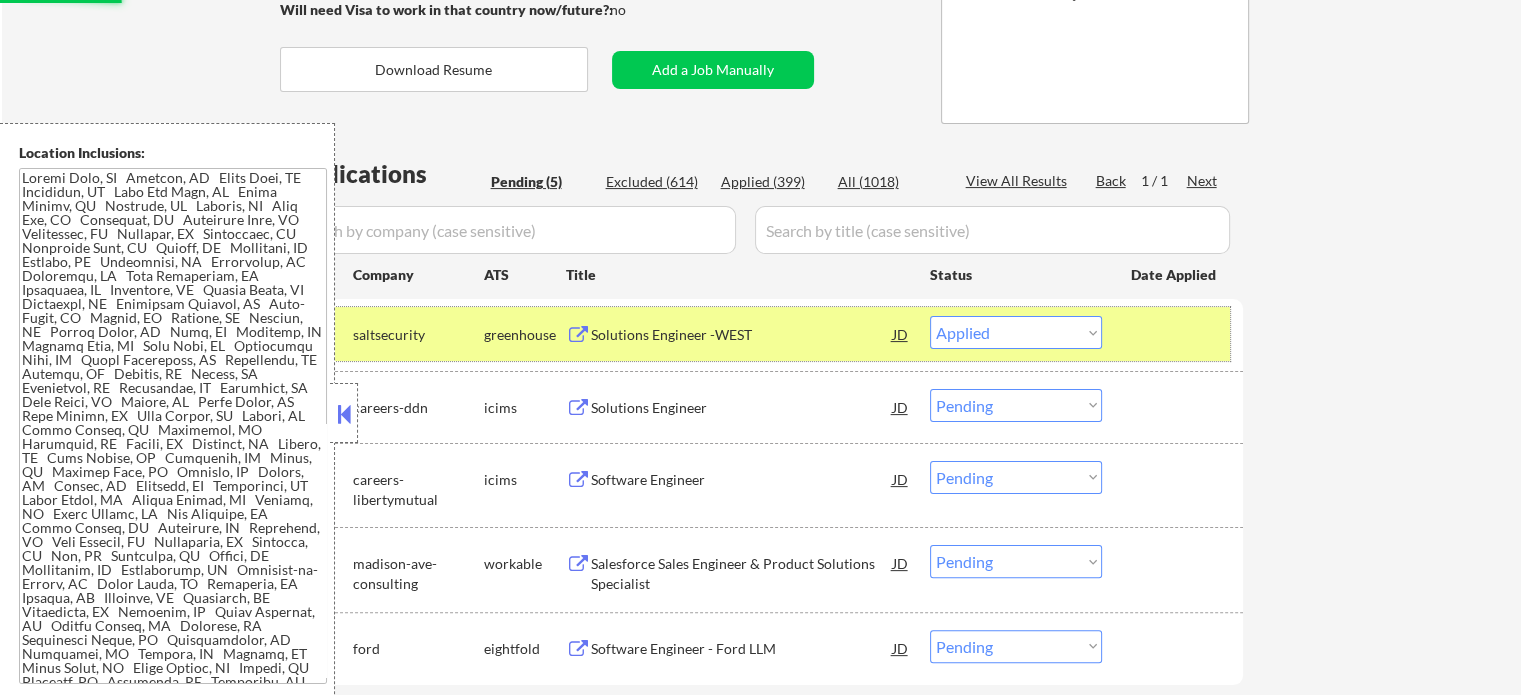 click at bounding box center [1175, 334] 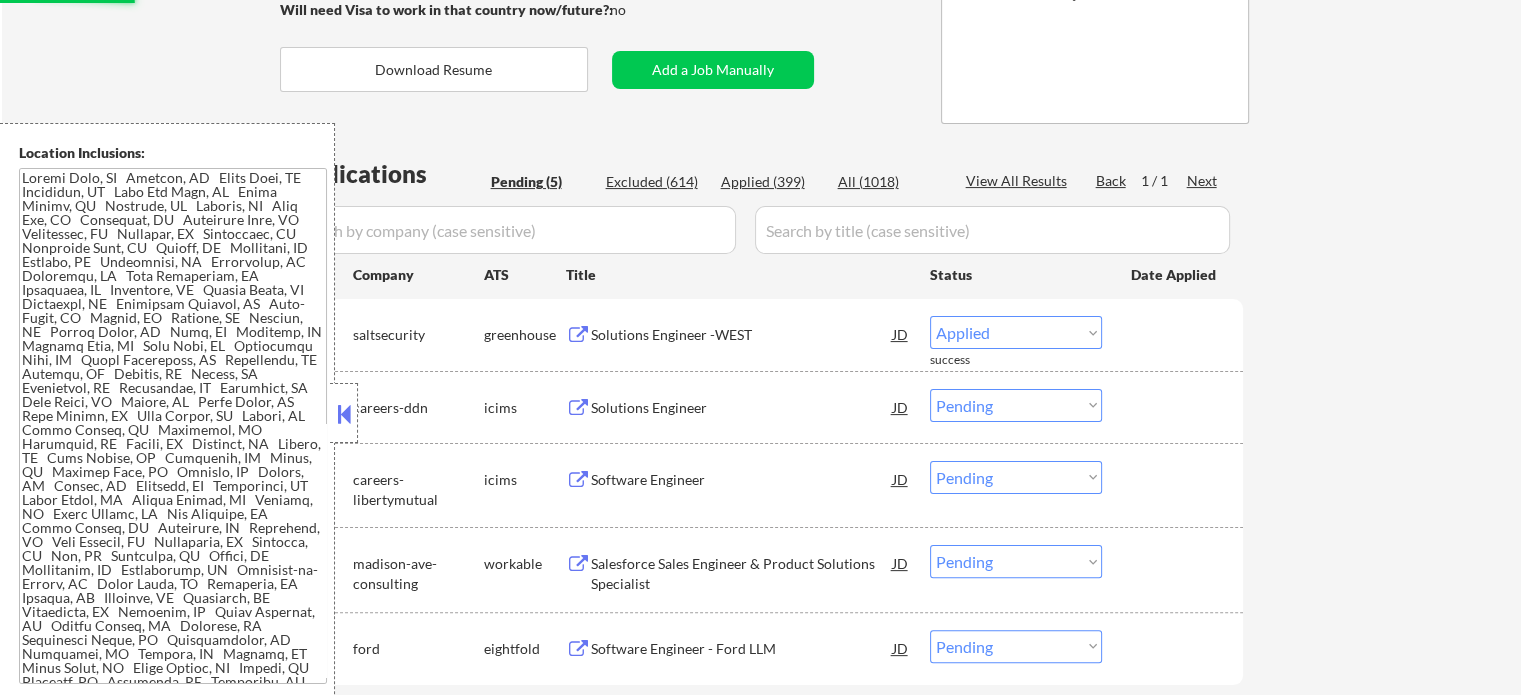 select on ""pending"" 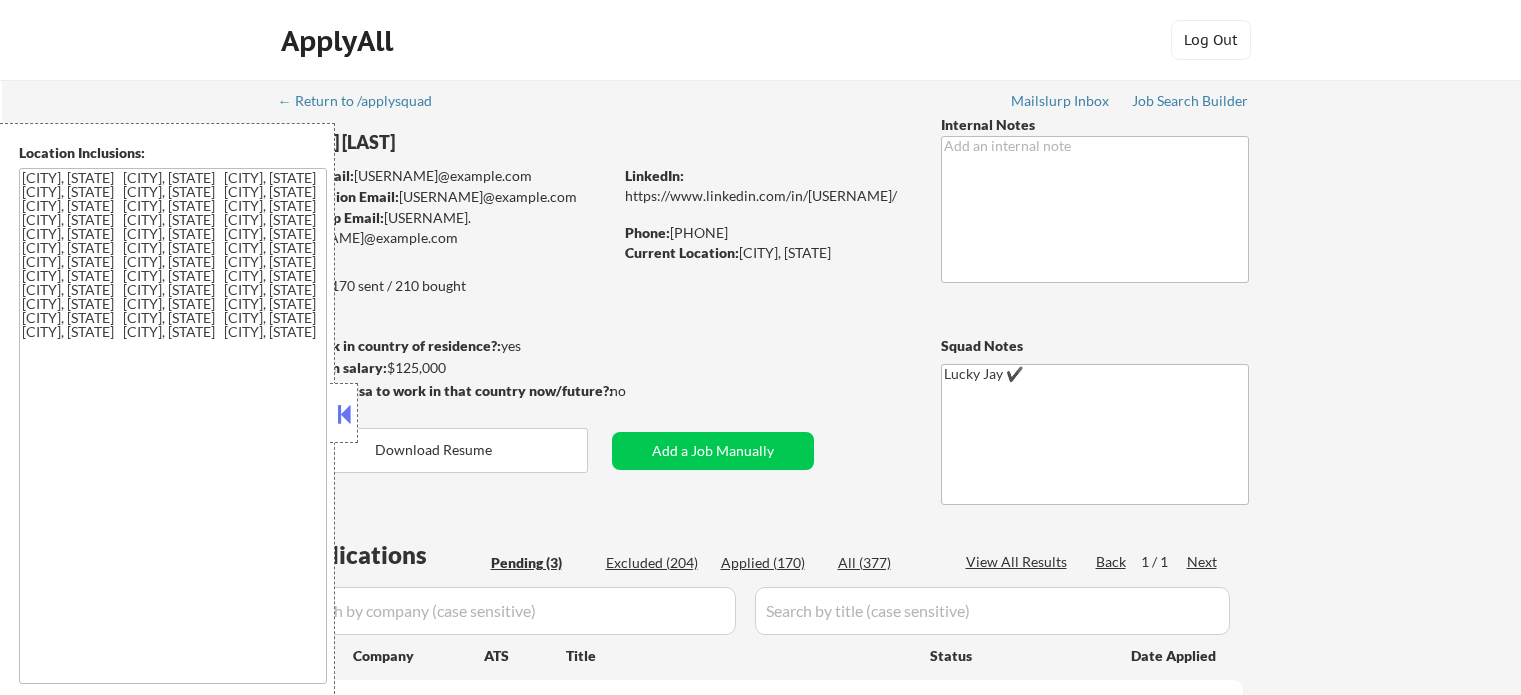 select on ""pending"" 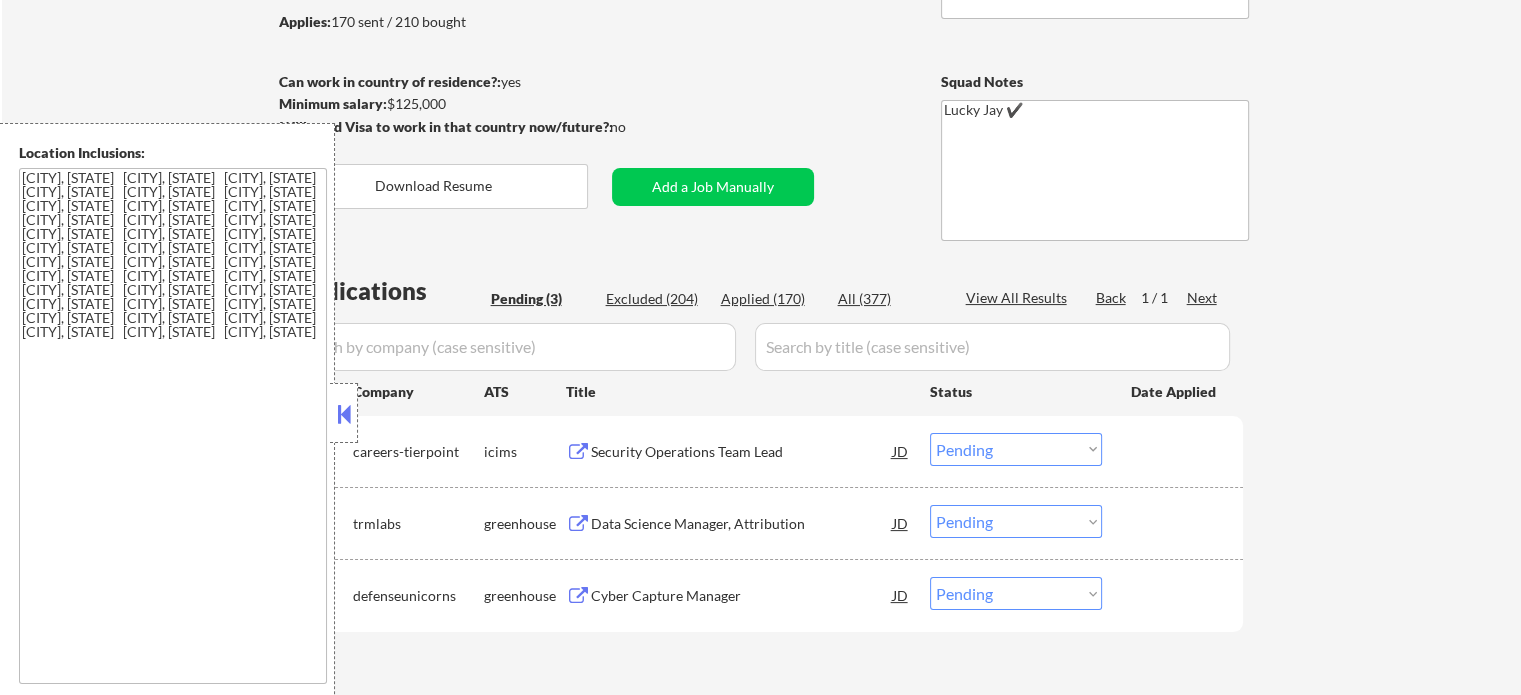 scroll, scrollTop: 400, scrollLeft: 0, axis: vertical 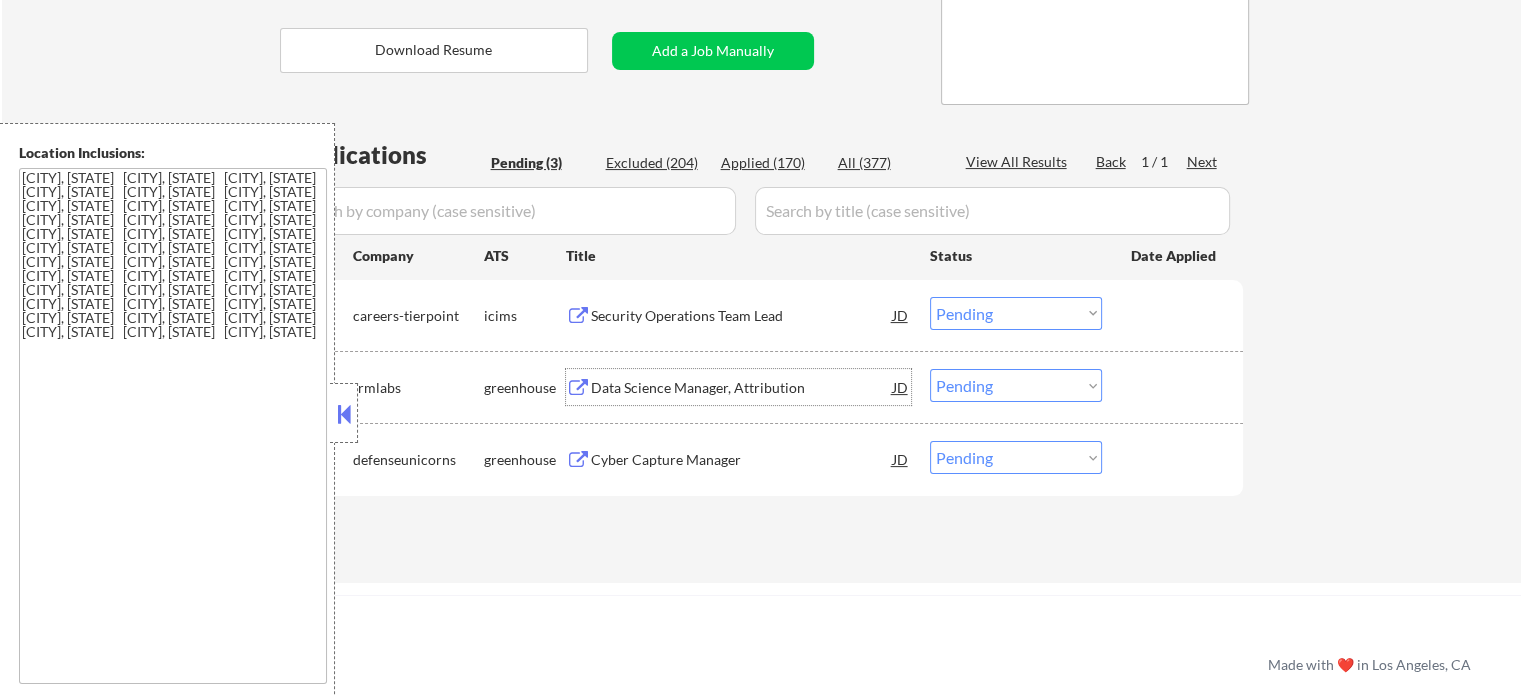 click on "Data Science Manager, Attribution" at bounding box center [742, 388] 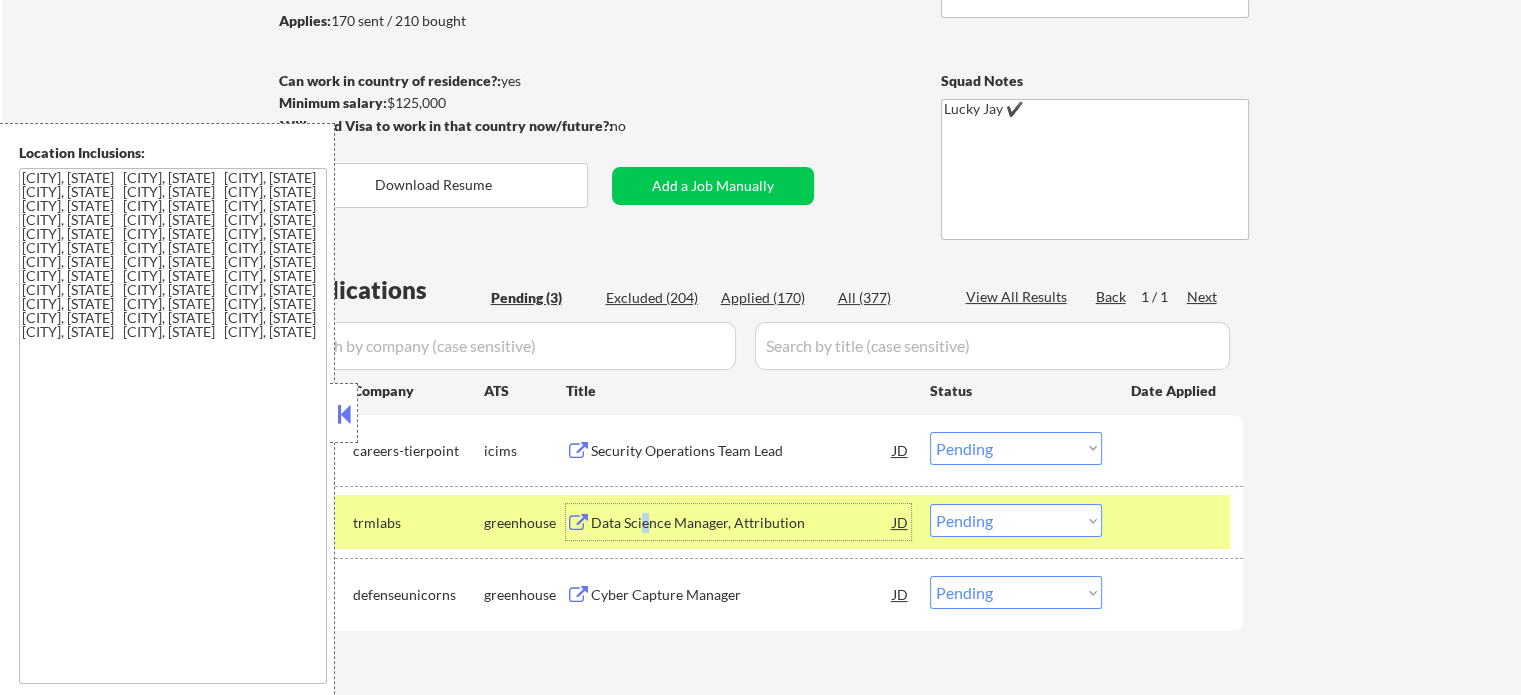 scroll, scrollTop: 100, scrollLeft: 0, axis: vertical 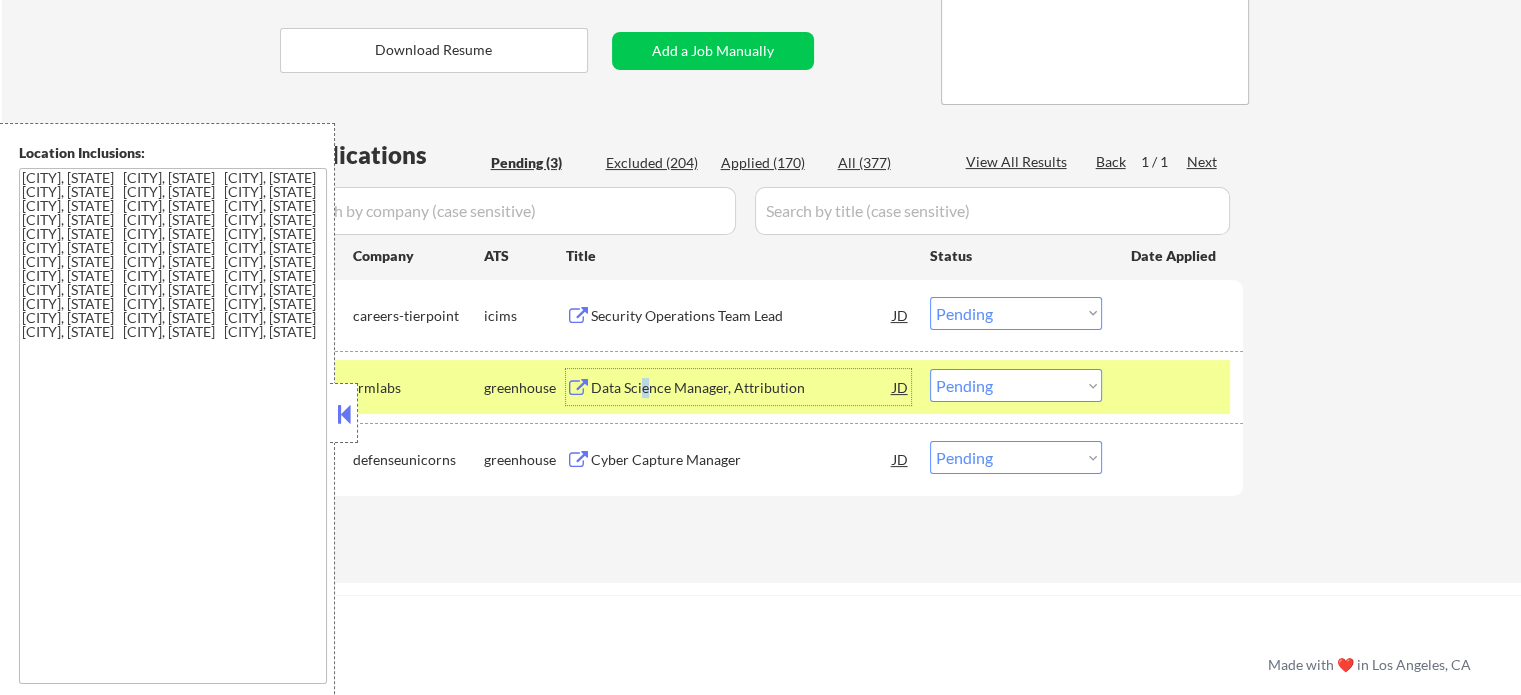 click on "Choose an option... Pending Applied Excluded (Questions) Excluded (Expired) Excluded (Location) Excluded (Bad Match) Excluded (Blocklist) Excluded (Salary) Excluded (Other)" at bounding box center (1016, 385) 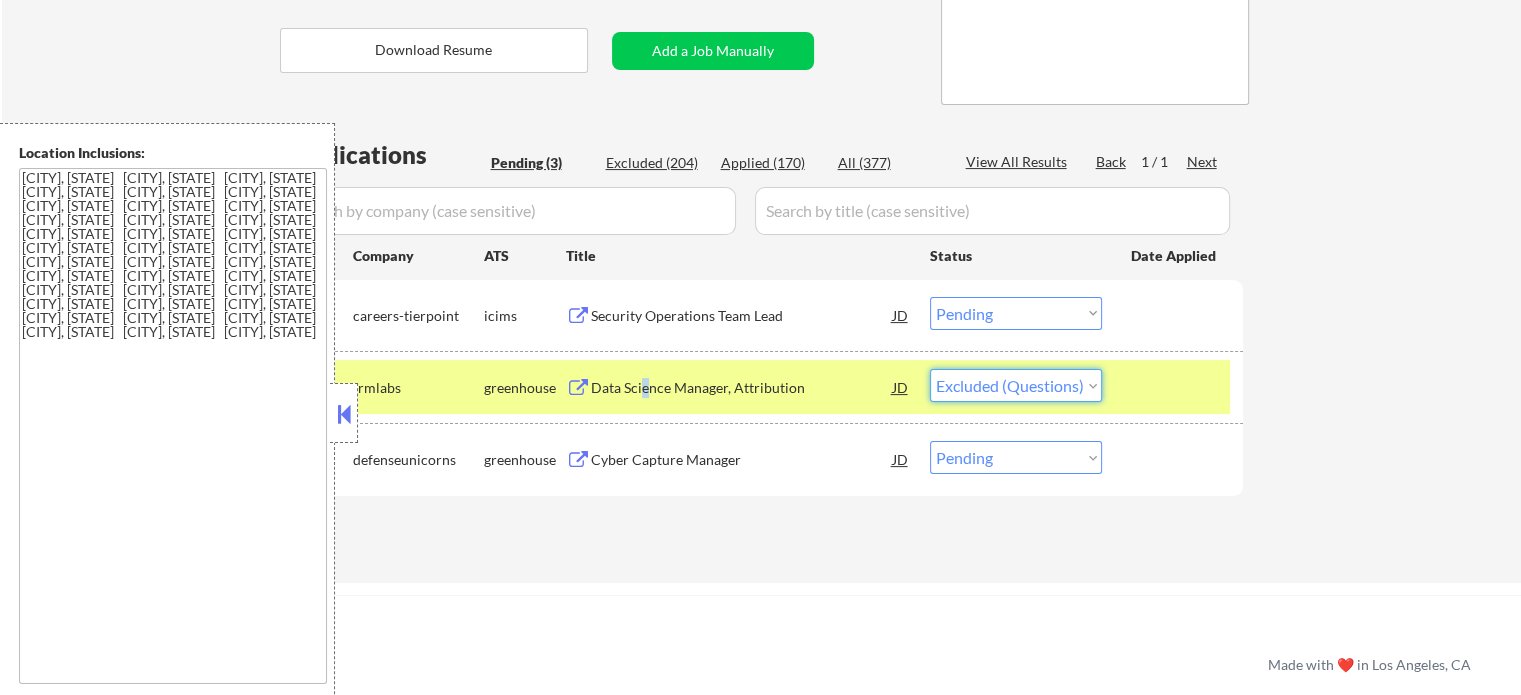 click on "Choose an option... Pending Applied Excluded (Questions) Excluded (Expired) Excluded (Location) Excluded (Bad Match) Excluded (Blocklist) Excluded (Salary) Excluded (Other)" at bounding box center (1016, 385) 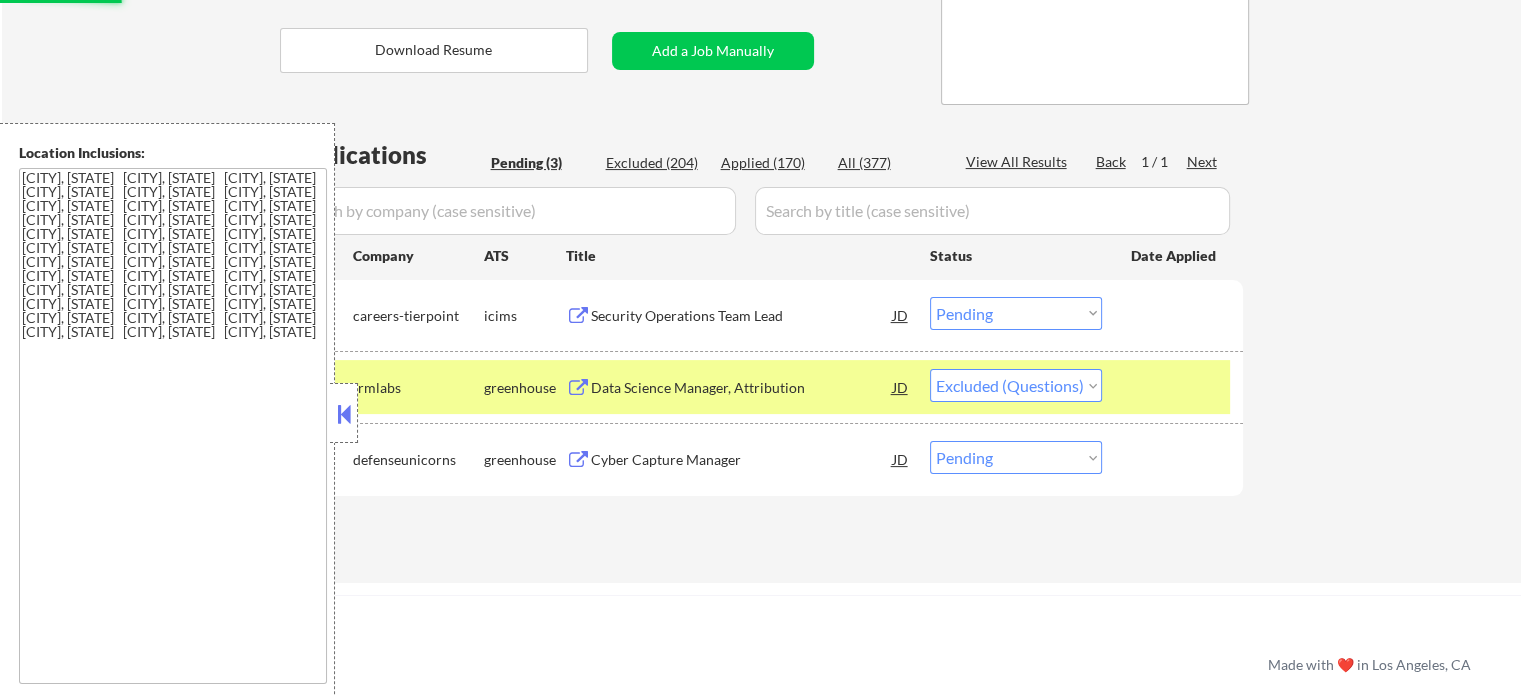 click at bounding box center [1175, 387] 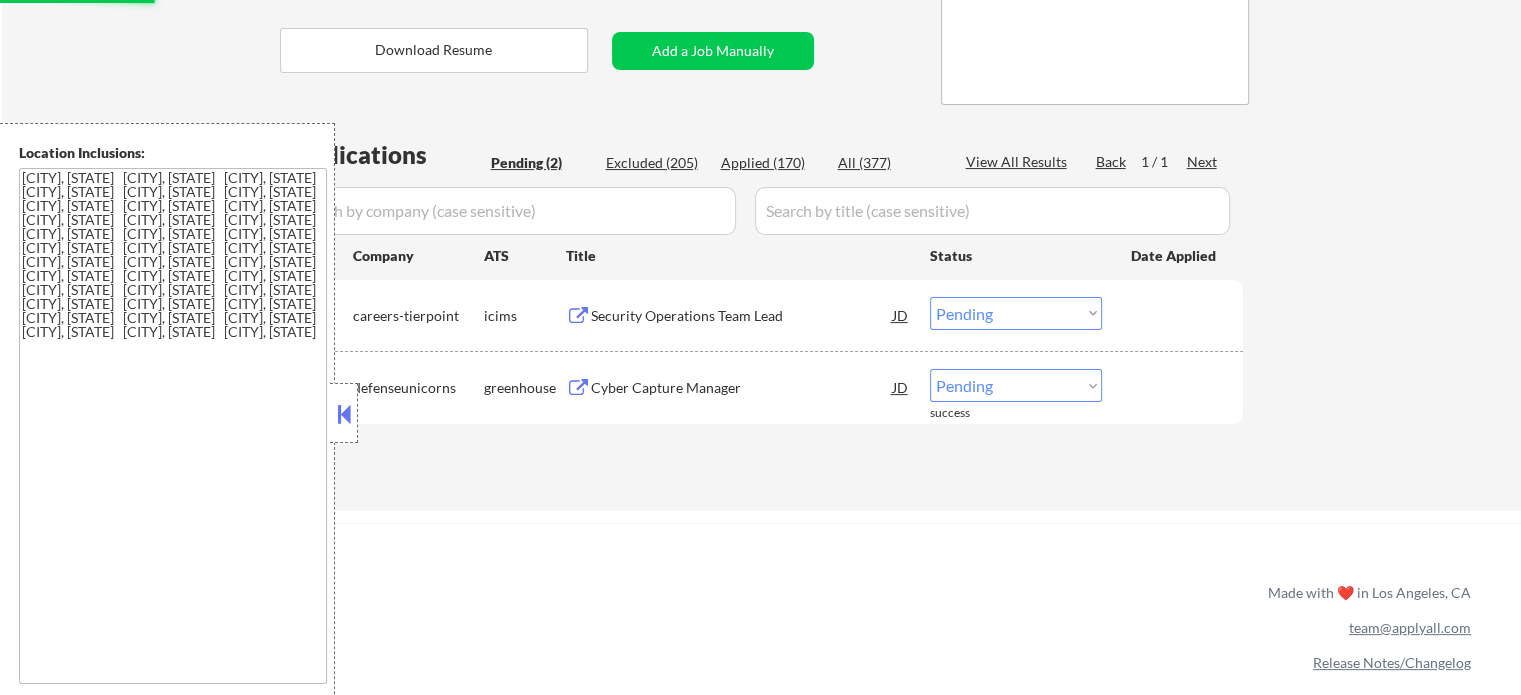 click on "Cyber Capture Manager" at bounding box center [742, 388] 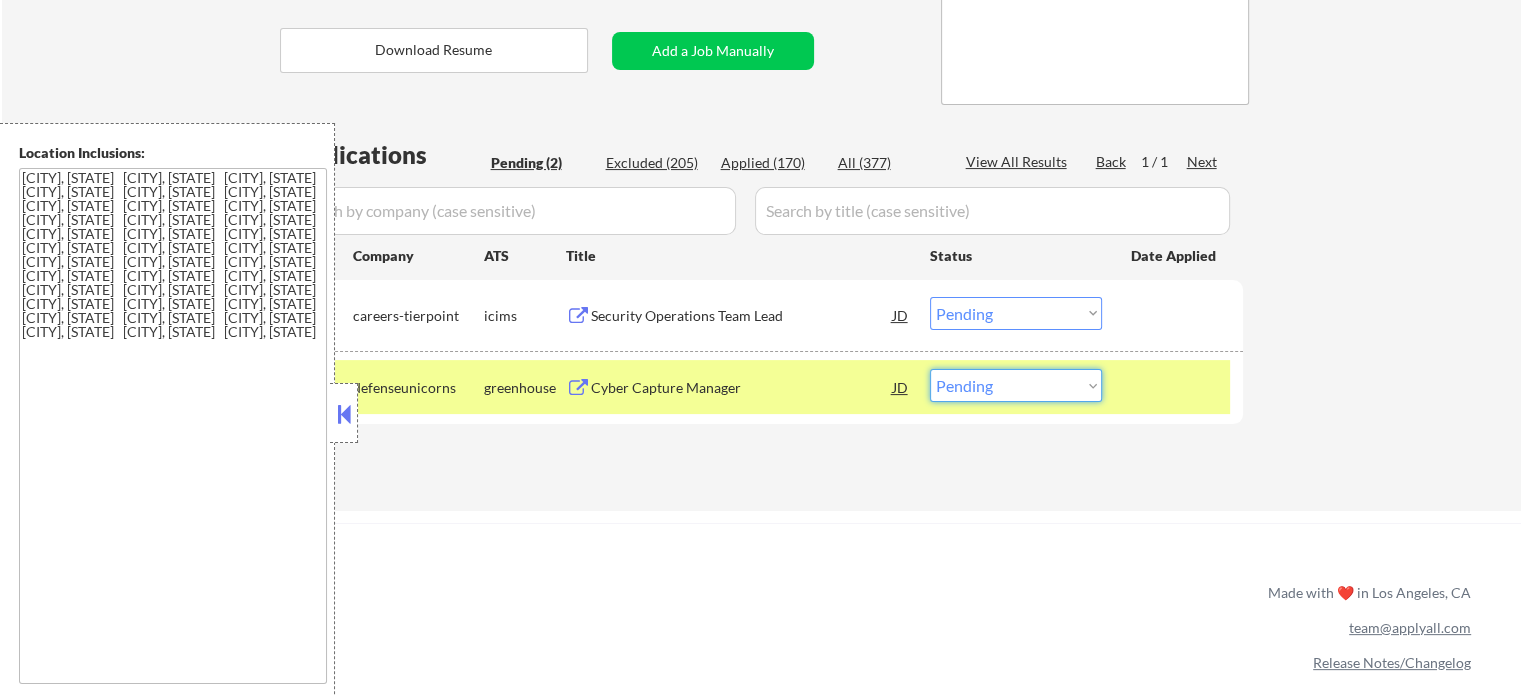 click on "Choose an option... Pending Applied Excluded (Questions) Excluded (Expired) Excluded (Location) Excluded (Bad Match) Excluded (Blocklist) Excluded (Salary) Excluded (Other)" at bounding box center [1016, 385] 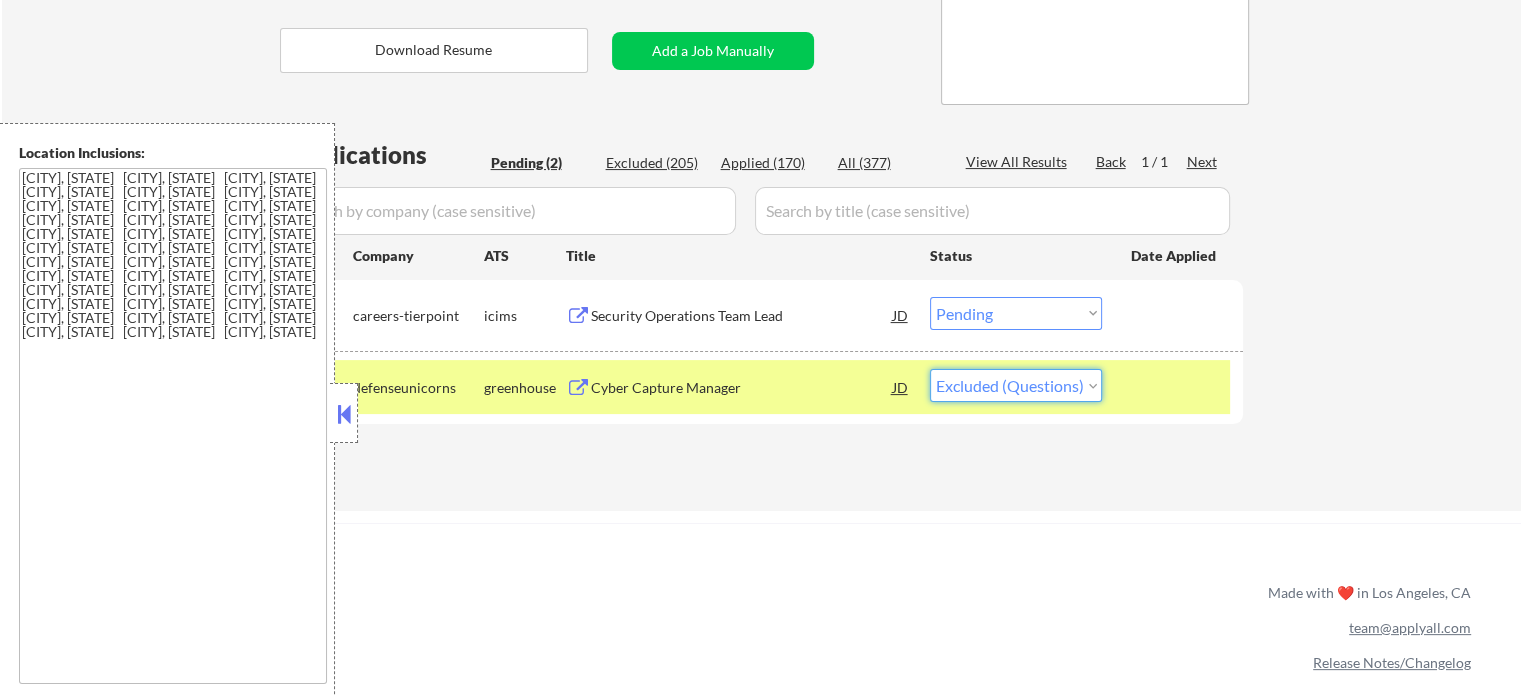 click on "Choose an option... Pending Applied Excluded (Questions) Excluded (Expired) Excluded (Location) Excluded (Bad Match) Excluded (Blocklist) Excluded (Salary) Excluded (Other)" at bounding box center (1016, 385) 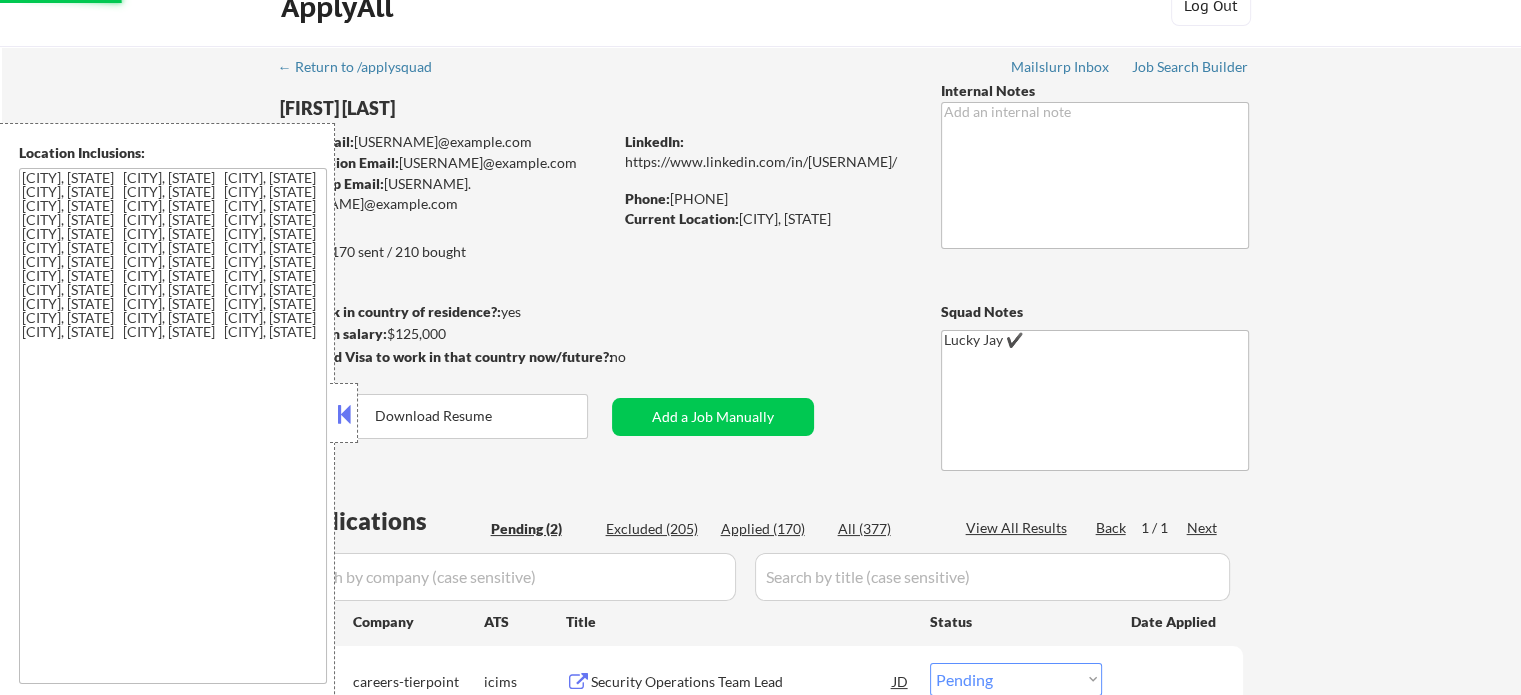 scroll, scrollTop: 400, scrollLeft: 0, axis: vertical 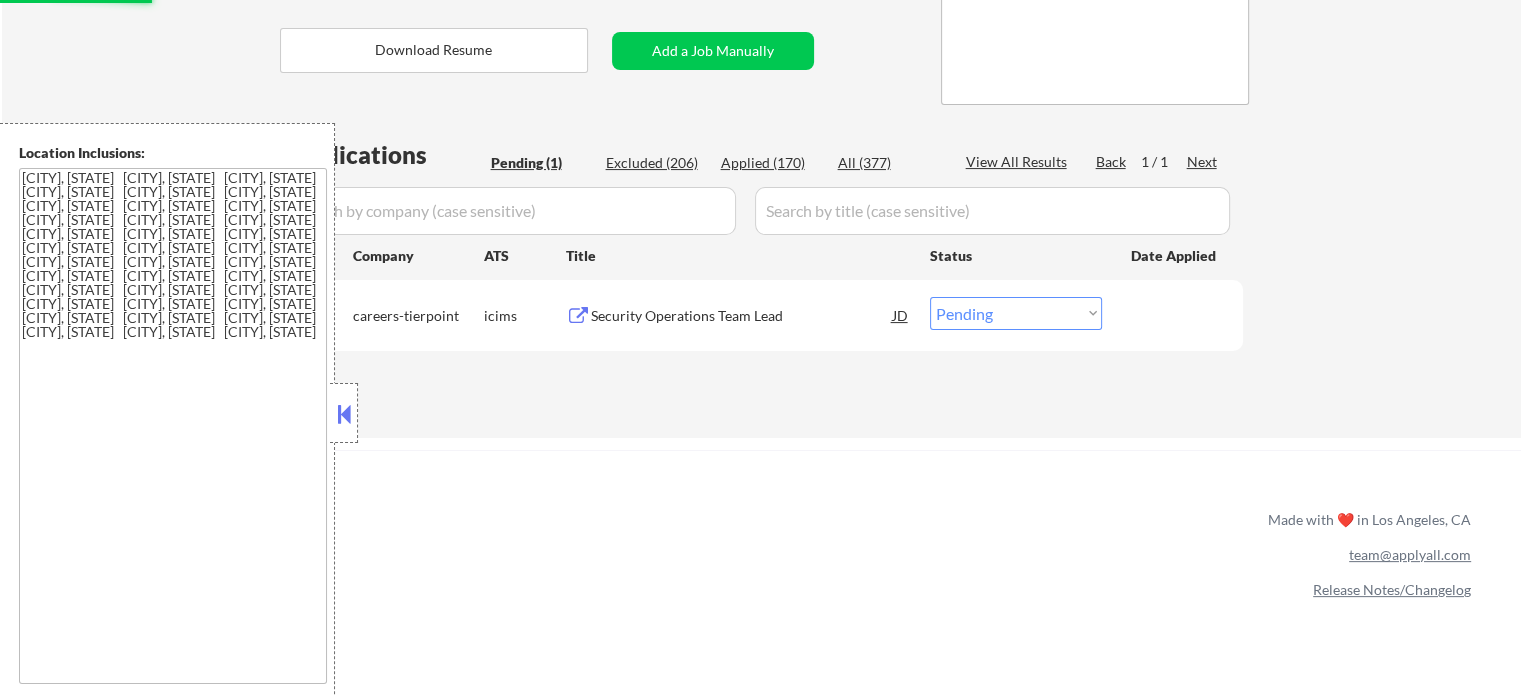click on "Security Operations Team Lead" at bounding box center [742, 316] 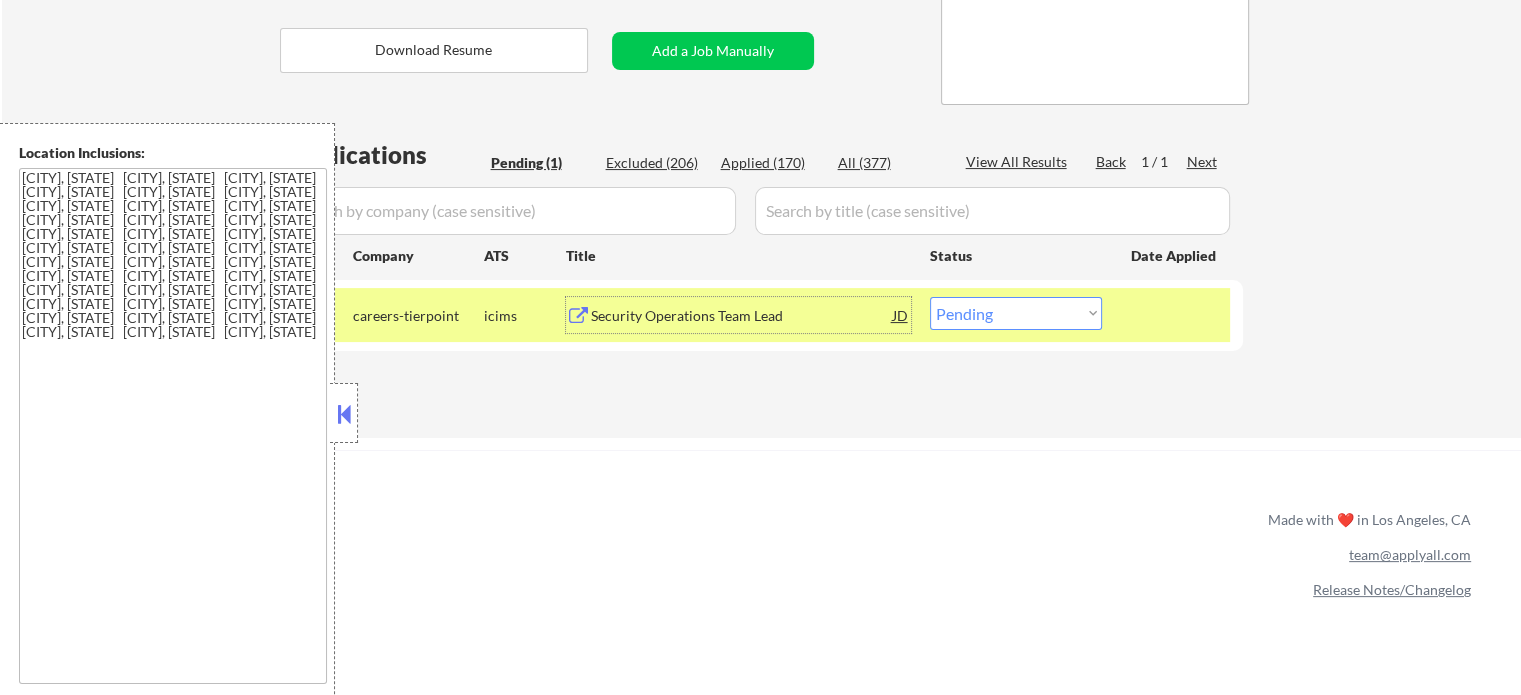 click on "Choose an option... Pending Applied Excluded (Questions) Excluded (Expired) Excluded (Location) Excluded (Bad Match) Excluded (Blocklist) Excluded (Salary) Excluded (Other)" at bounding box center (1016, 313) 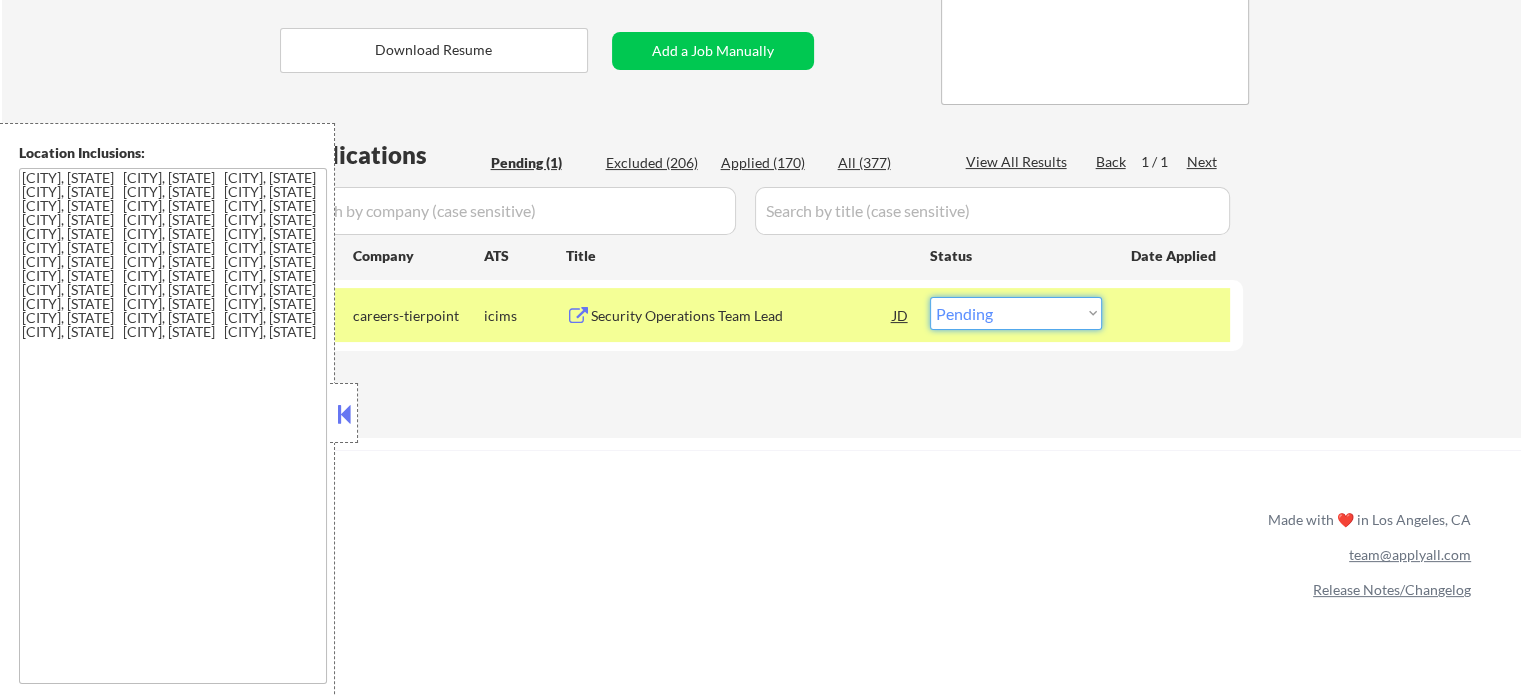 select on ""excluded__salary_"" 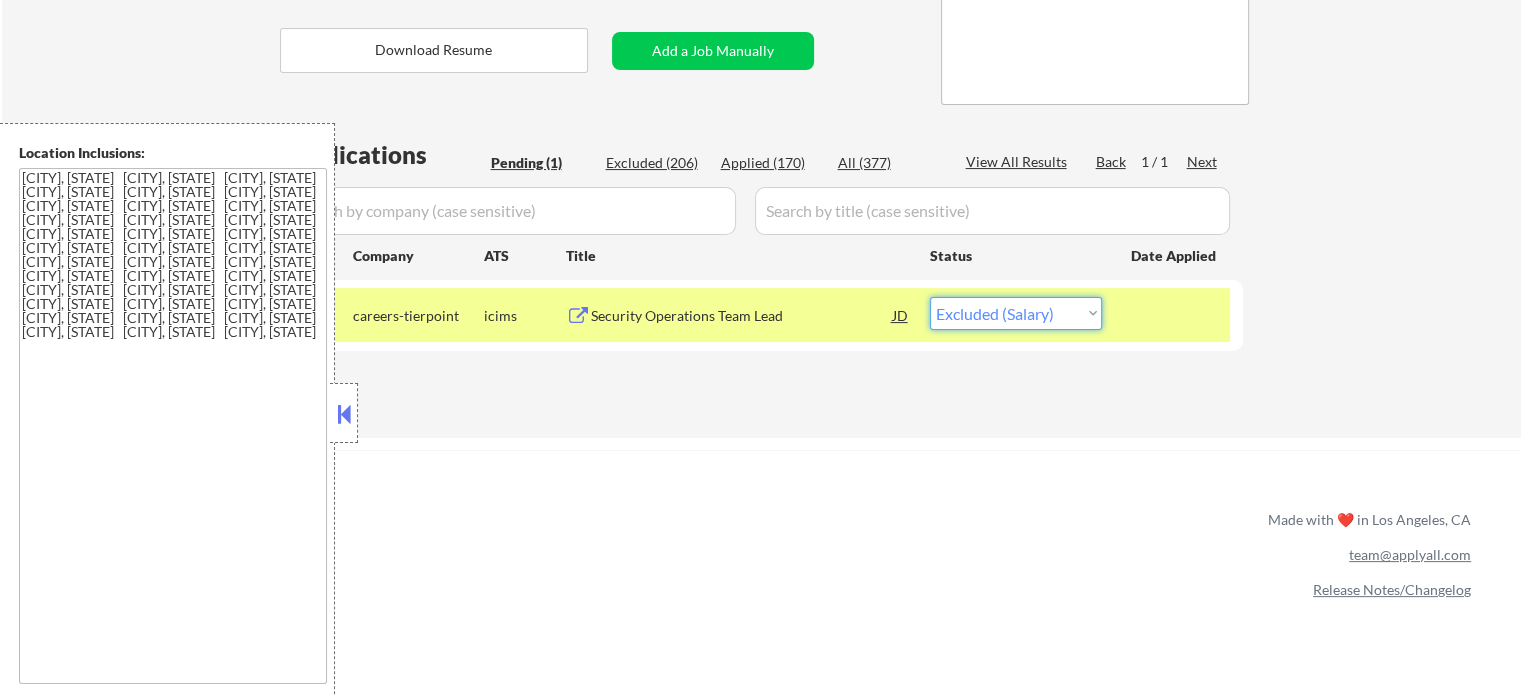 click on "Choose an option... Pending Applied Excluded (Questions) Excluded (Expired) Excluded (Location) Excluded (Bad Match) Excluded (Blocklist) Excluded (Salary) Excluded (Other)" at bounding box center [1016, 313] 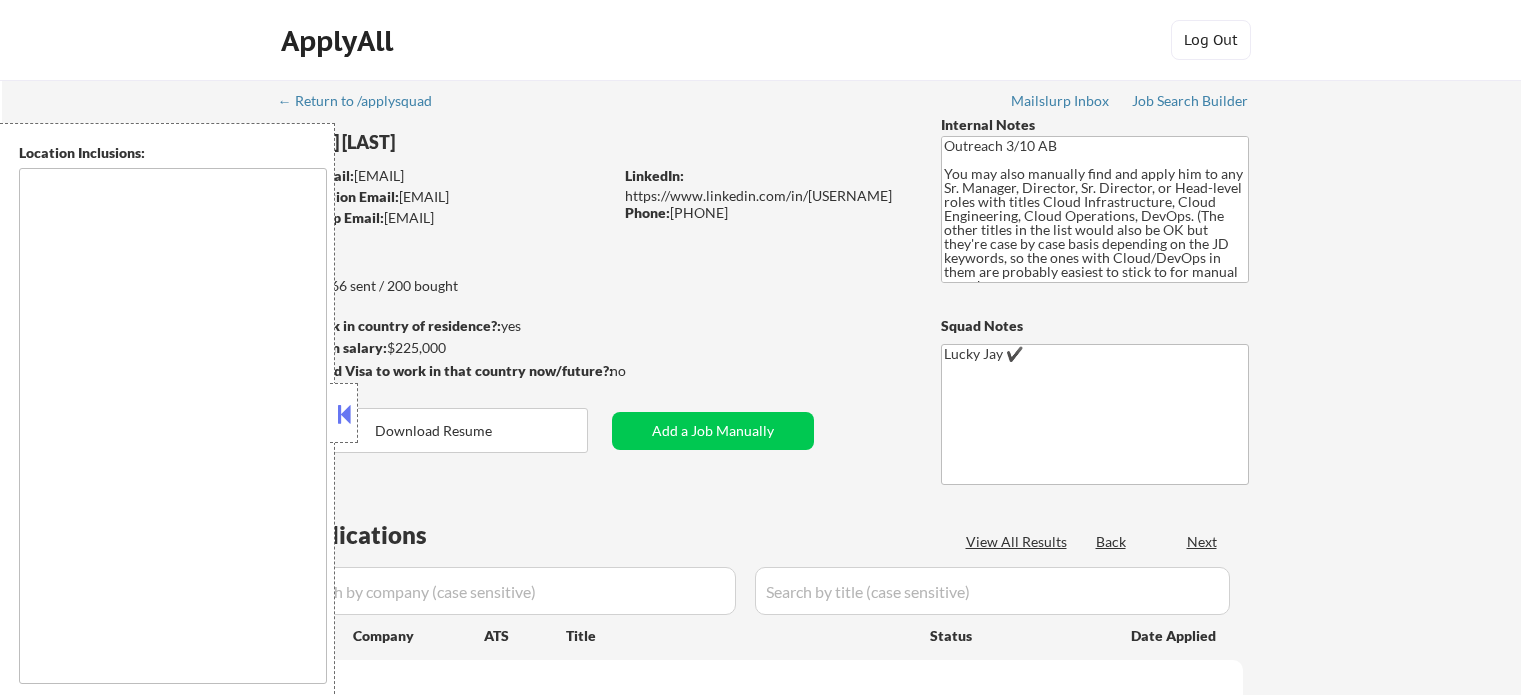 type on "Tampa, FL   Lutz, FL   Temple Terrace, FL   Town 'n' Country, FL   Brandon, FL   Riverview, FL   Valrico, FL   Seffner, FL   Mango, FL   Gibsonton, FL   Apollo Beach, FL   Westchase, FL   Carrollwood, FL   Citrus Park, FL   Oldsmar, FL   Palm Harbor, FL   Safety Harbor, FL   Clearwater, FL   St. Petersburg, FL   Pinellas Park, FL   Largo, FL   Seminole, FL   Dunedin, FL   Tarpon Springs, FL   Odessa, FL   Land O' Lakes, FL   Wesley Chapel, FL   Zephyrhills, FL   Plant City, FL" 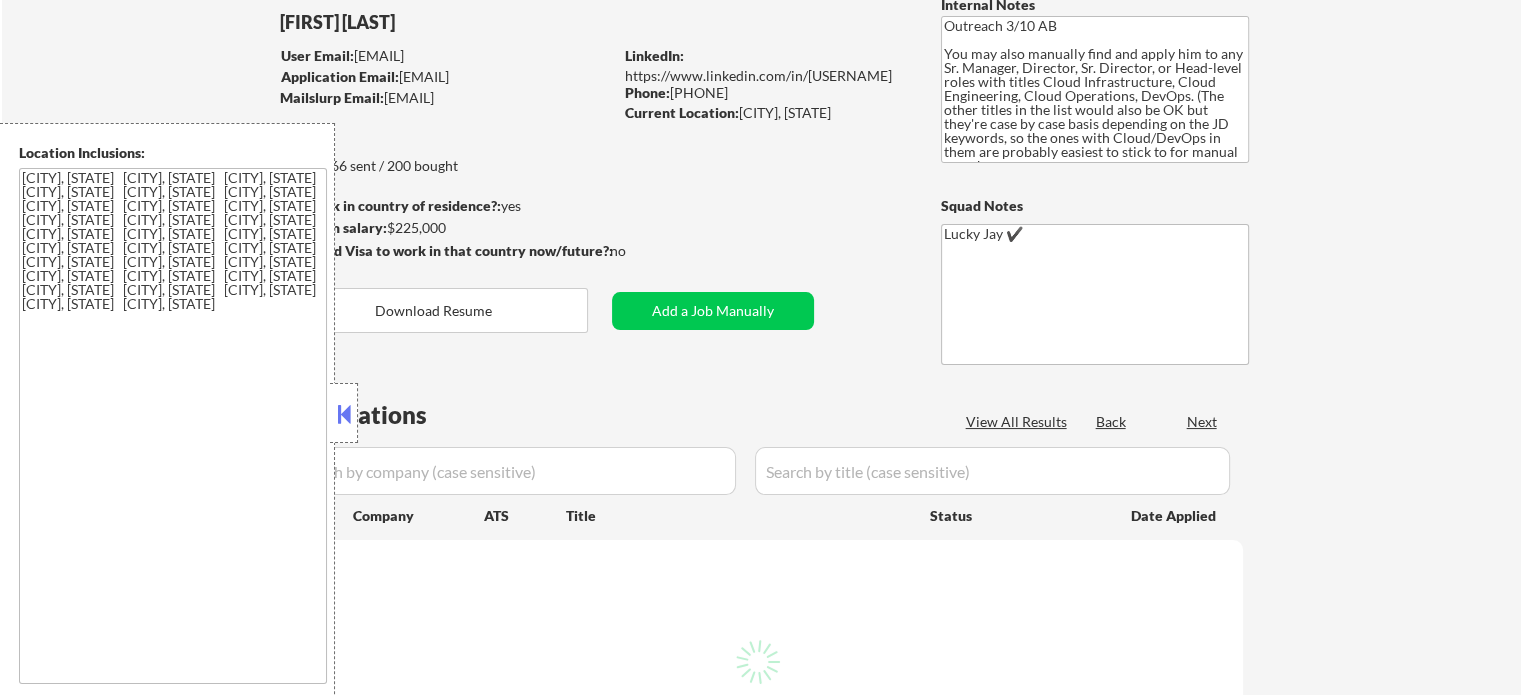scroll, scrollTop: 200, scrollLeft: 0, axis: vertical 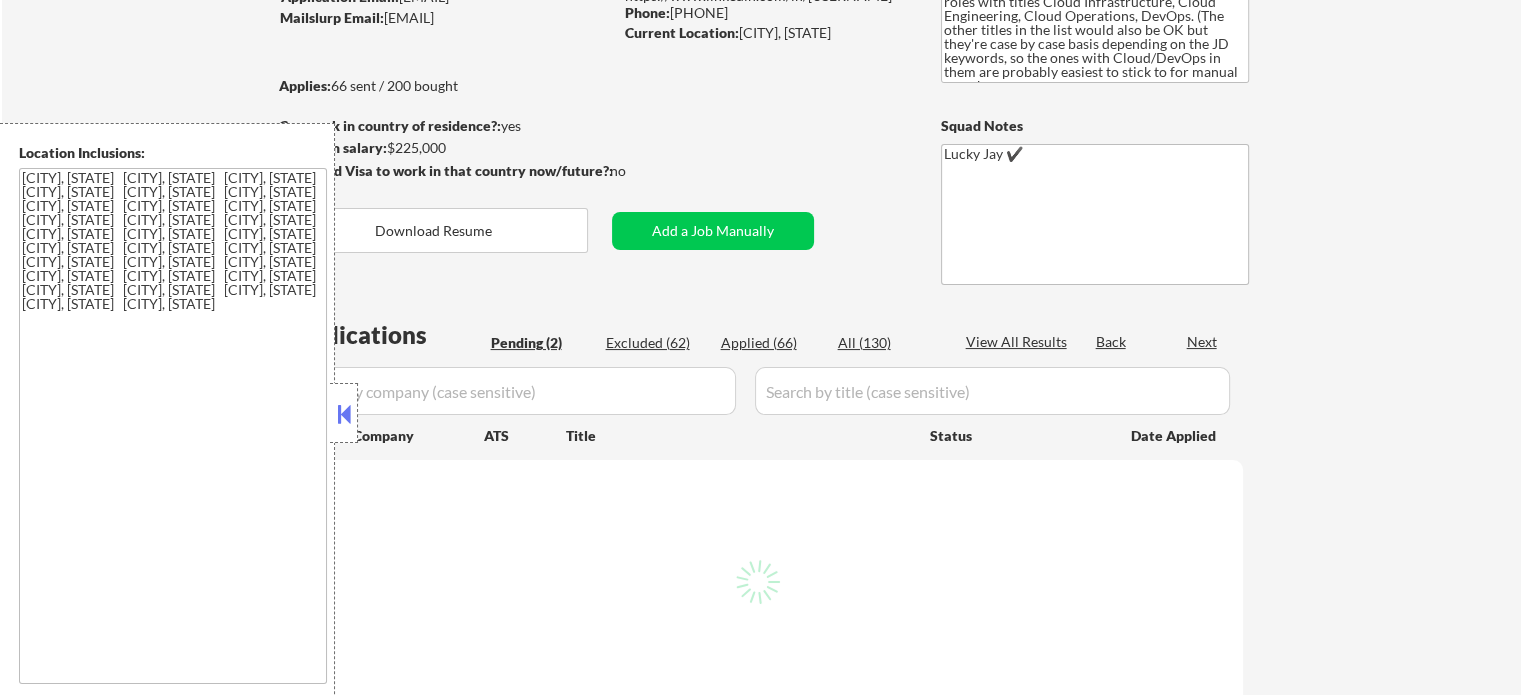 select on ""pending"" 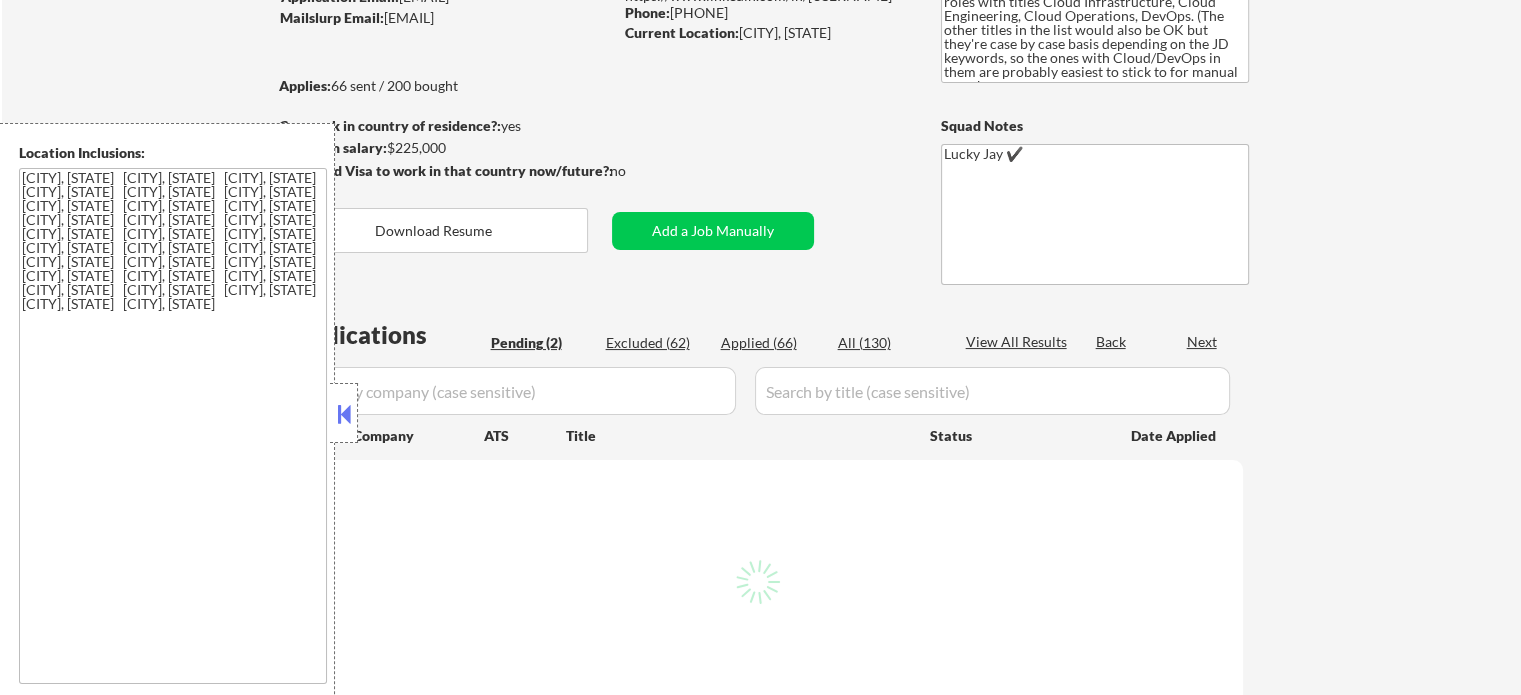select on ""pending"" 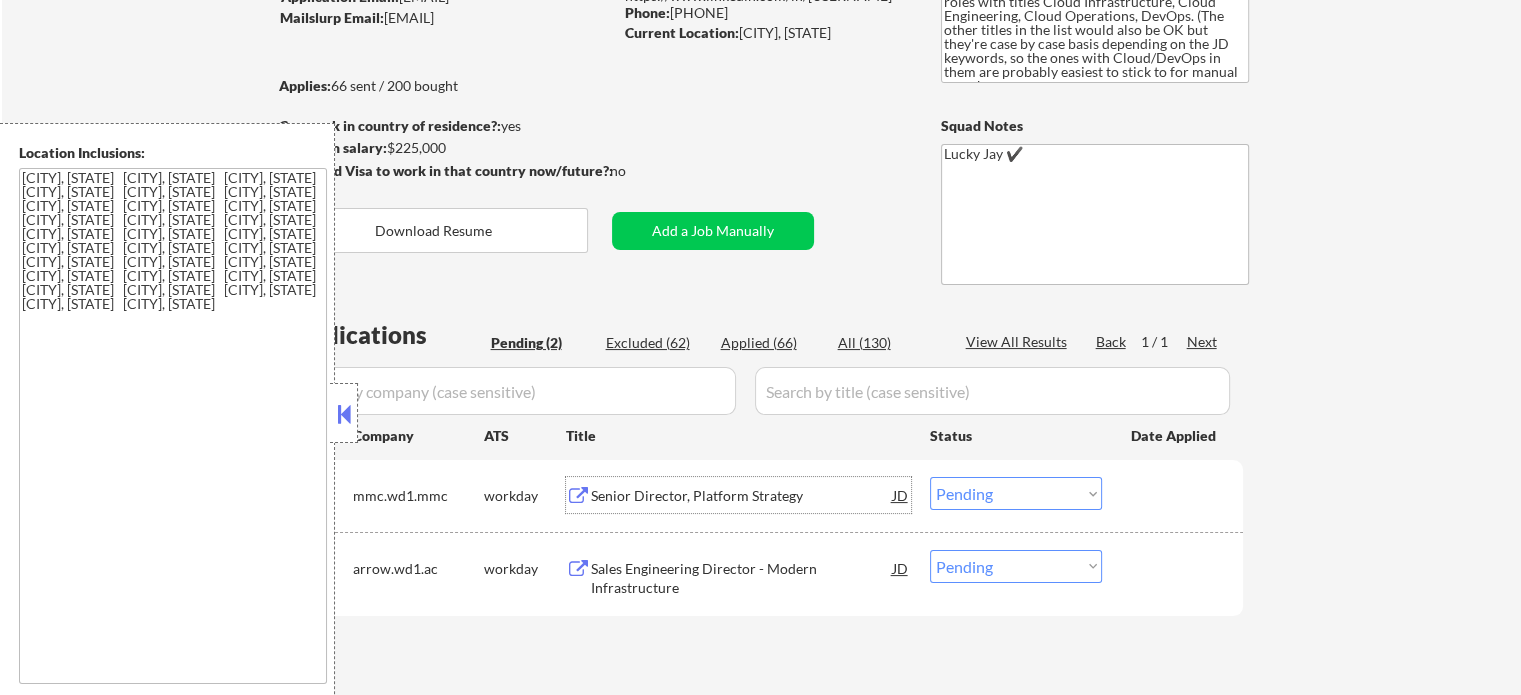 click on "Senior Director, Platform Strategy" at bounding box center [742, 496] 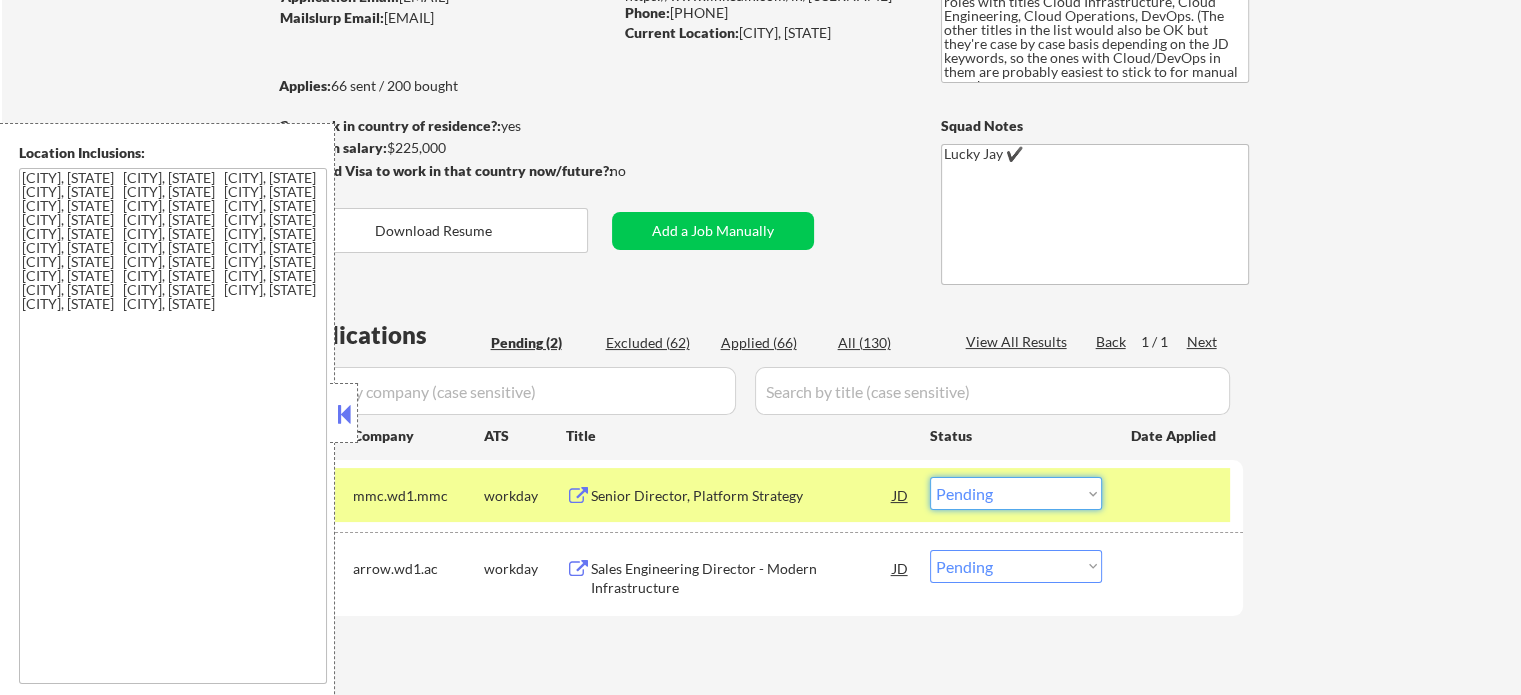 click on "Choose an option... Pending Applied Excluded (Questions) Excluded (Expired) Excluded (Location) Excluded (Bad Match) Excluded (Blocklist) Excluded (Salary) Excluded (Other)" at bounding box center [1016, 493] 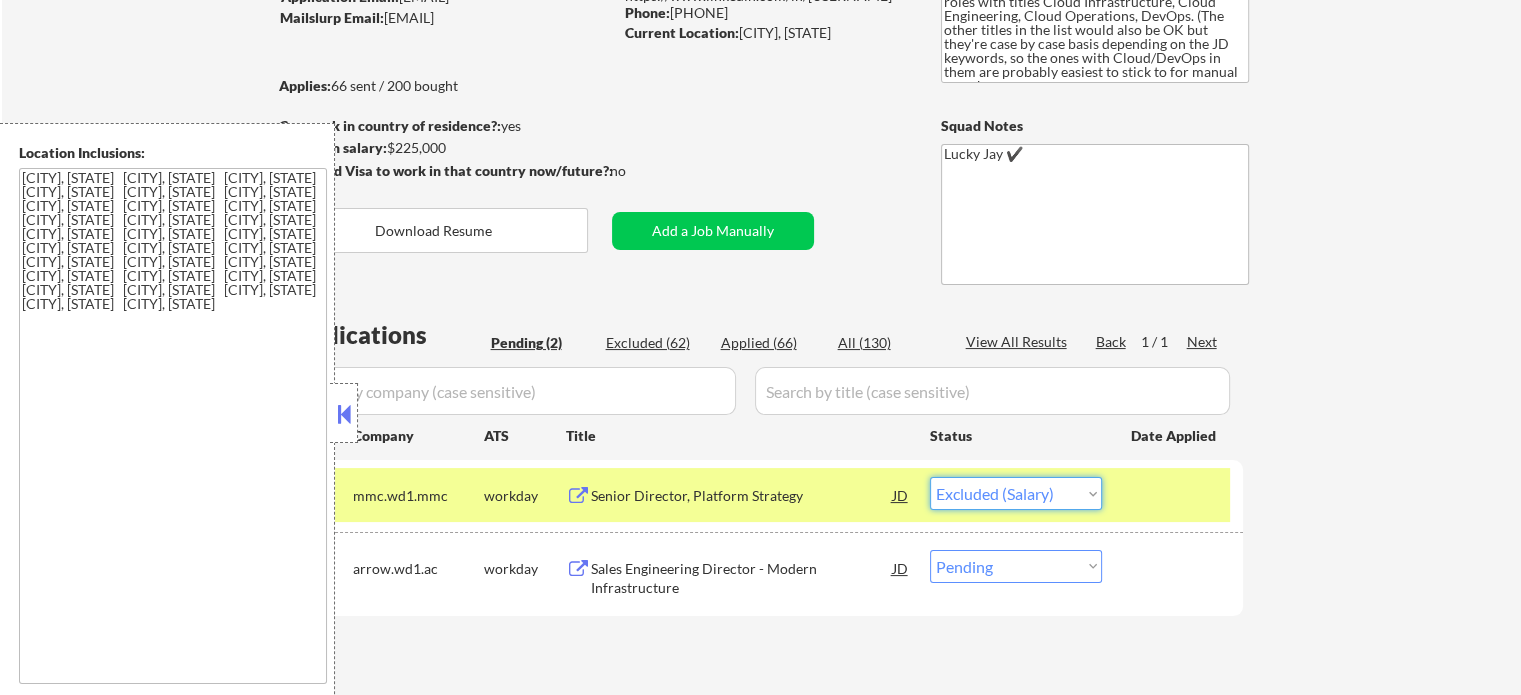 click on "Choose an option... Pending Applied Excluded (Questions) Excluded (Expired) Excluded (Location) Excluded (Bad Match) Excluded (Blocklist) Excluded (Salary) Excluded (Other)" at bounding box center [1016, 493] 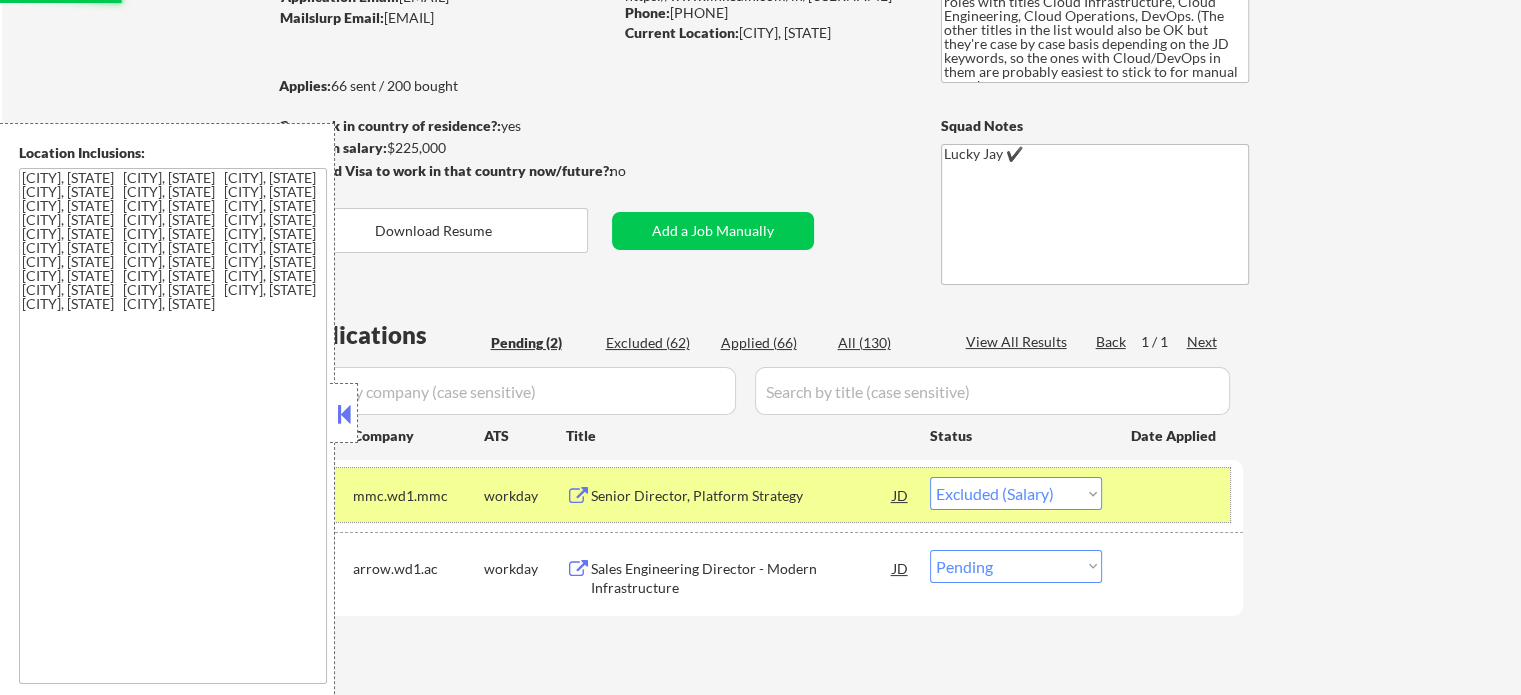 click at bounding box center [1175, 495] 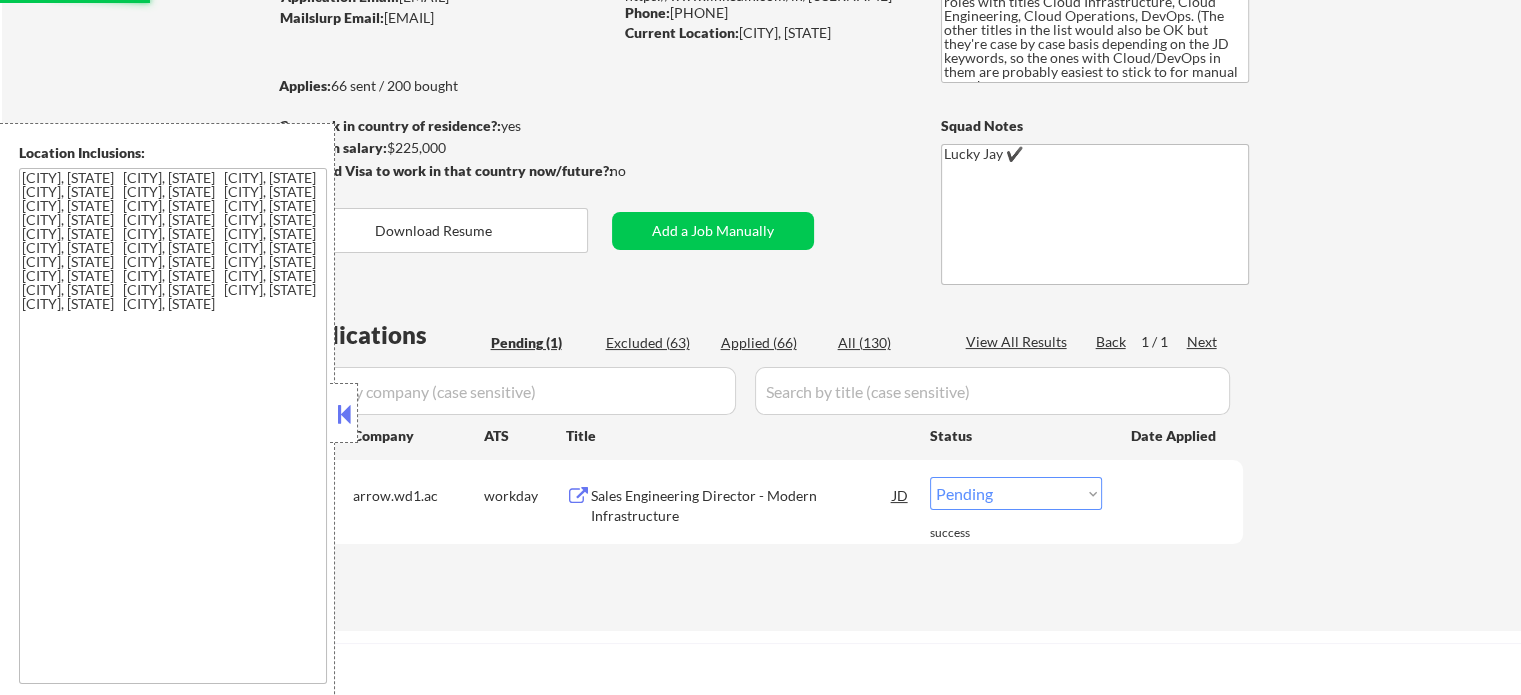 click on "Sales Engineering Director - Modern Infrastructure" at bounding box center (742, 505) 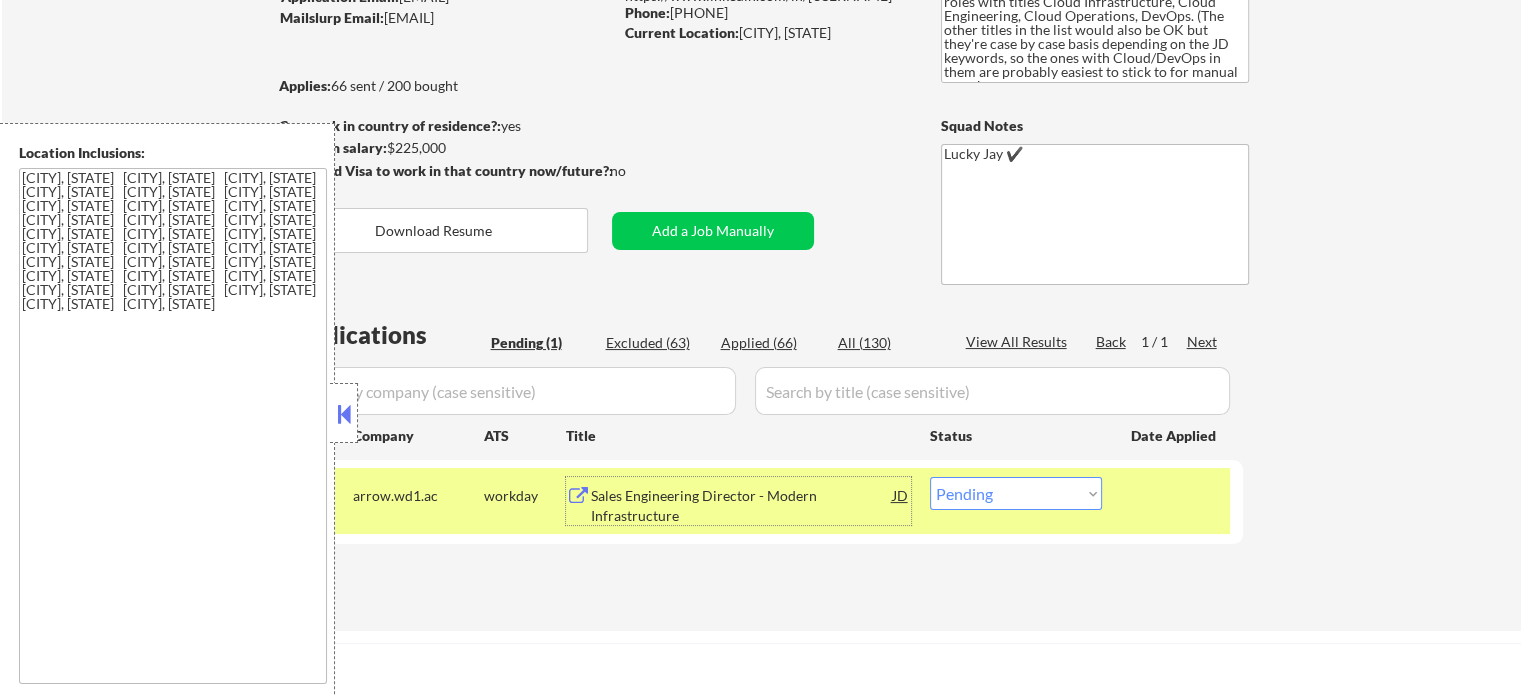 click on "Choose an option... Pending Applied Excluded (Questions) Excluded (Expired) Excluded (Location) Excluded (Bad Match) Excluded (Blocklist) Excluded (Salary) Excluded (Other)" at bounding box center [1016, 493] 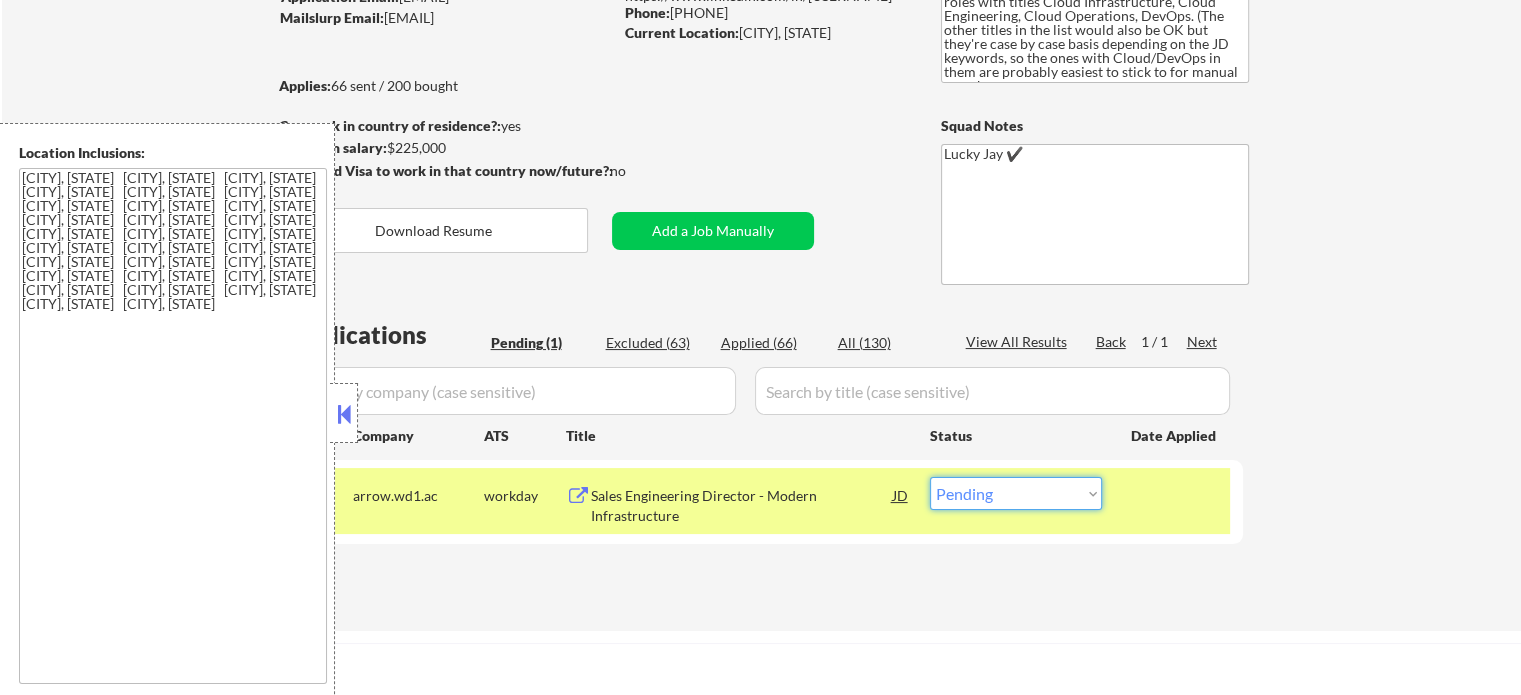 select on ""applied"" 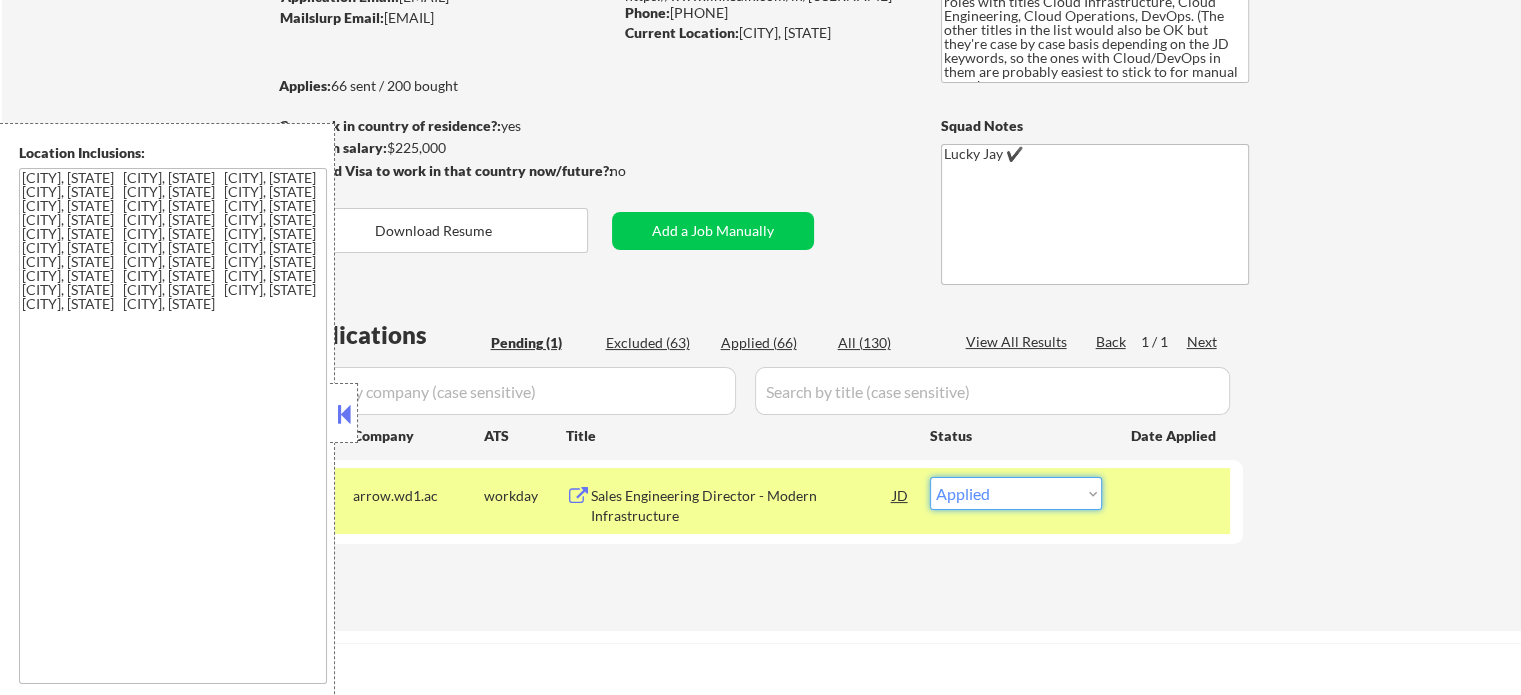 click on "Choose an option... Pending Applied Excluded (Questions) Excluded (Expired) Excluded (Location) Excluded (Bad Match) Excluded (Blocklist) Excluded (Salary) Excluded (Other)" at bounding box center [1016, 493] 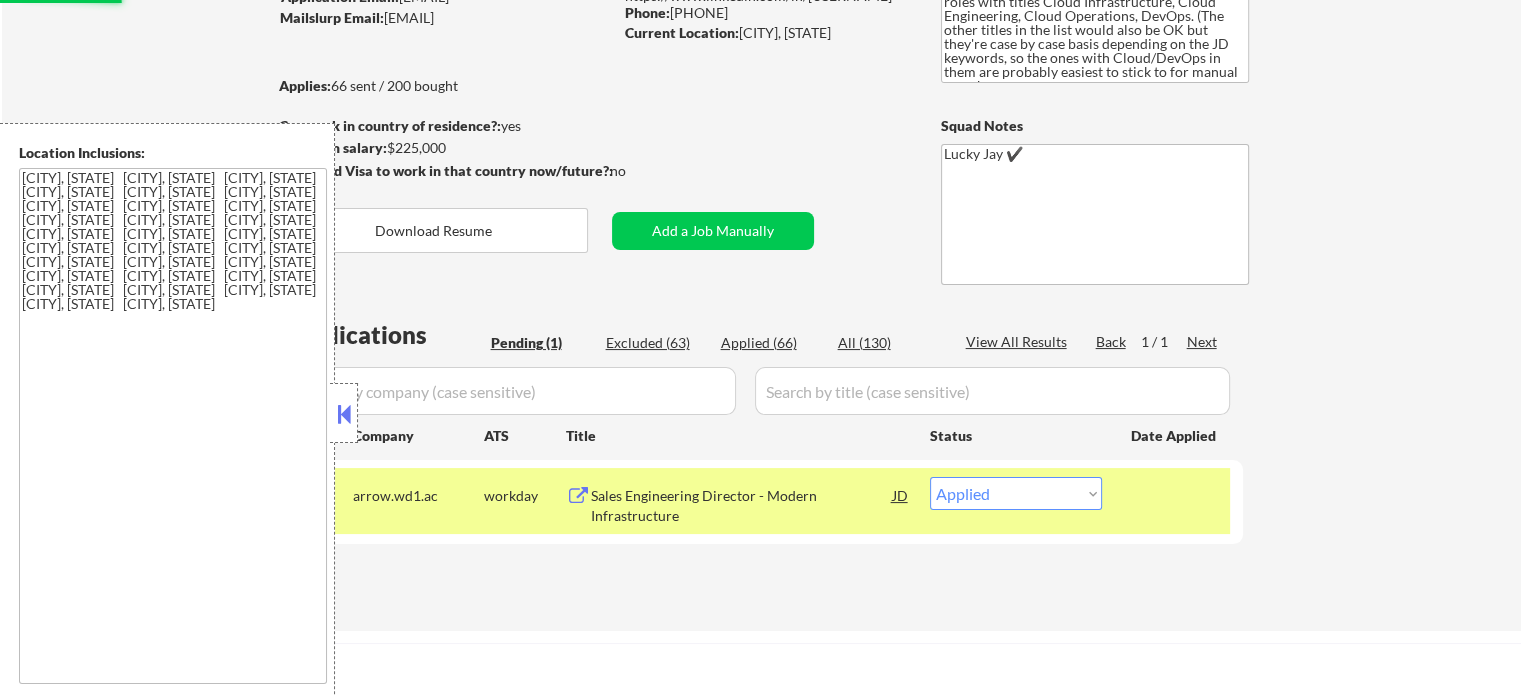 click on "#1 arrow.wd1.ac workday Sales Engineering Director - Modern Infrastructure JD Choose an option... Pending Applied Excluded (Questions) Excluded (Expired) Excluded (Location) Excluded (Bad Match) Excluded (Blocklist) Excluded (Salary) Excluded (Other)" at bounding box center [758, 501] 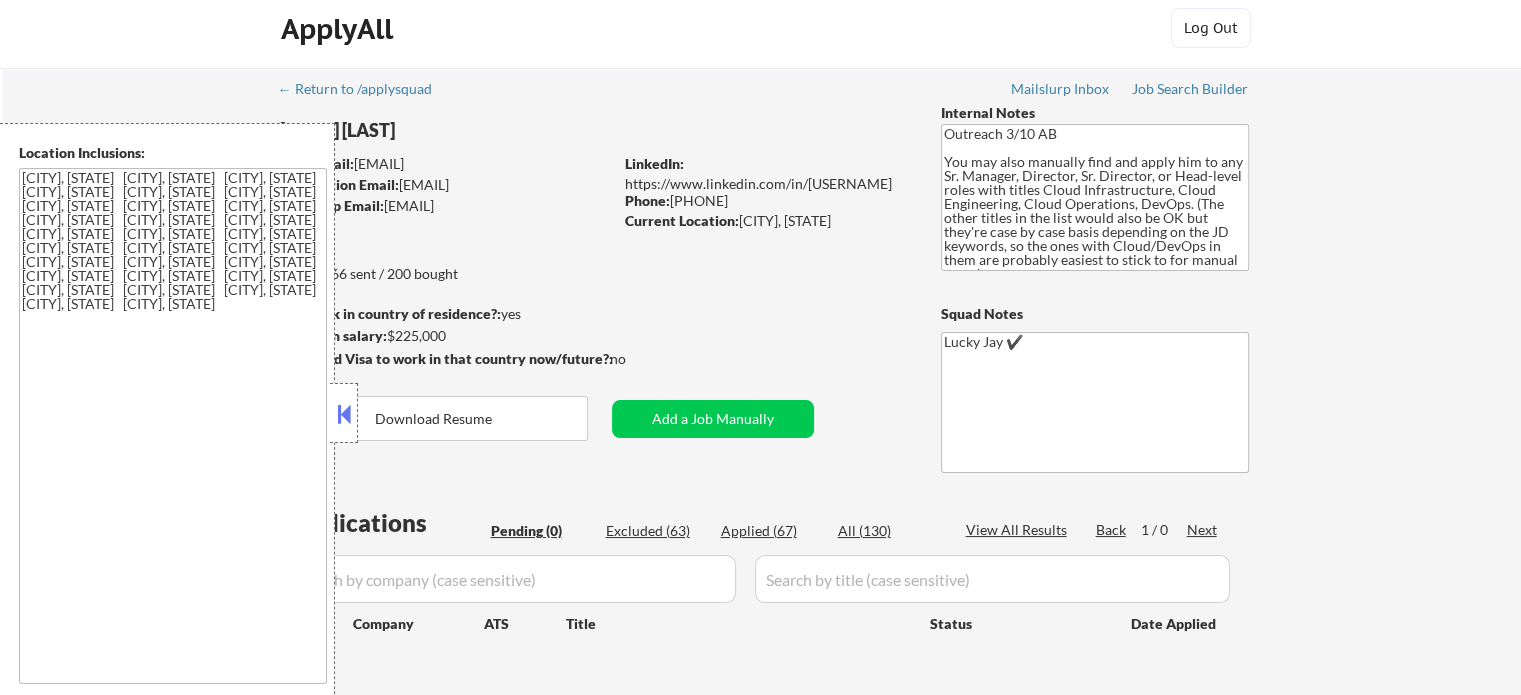 scroll, scrollTop: 0, scrollLeft: 0, axis: both 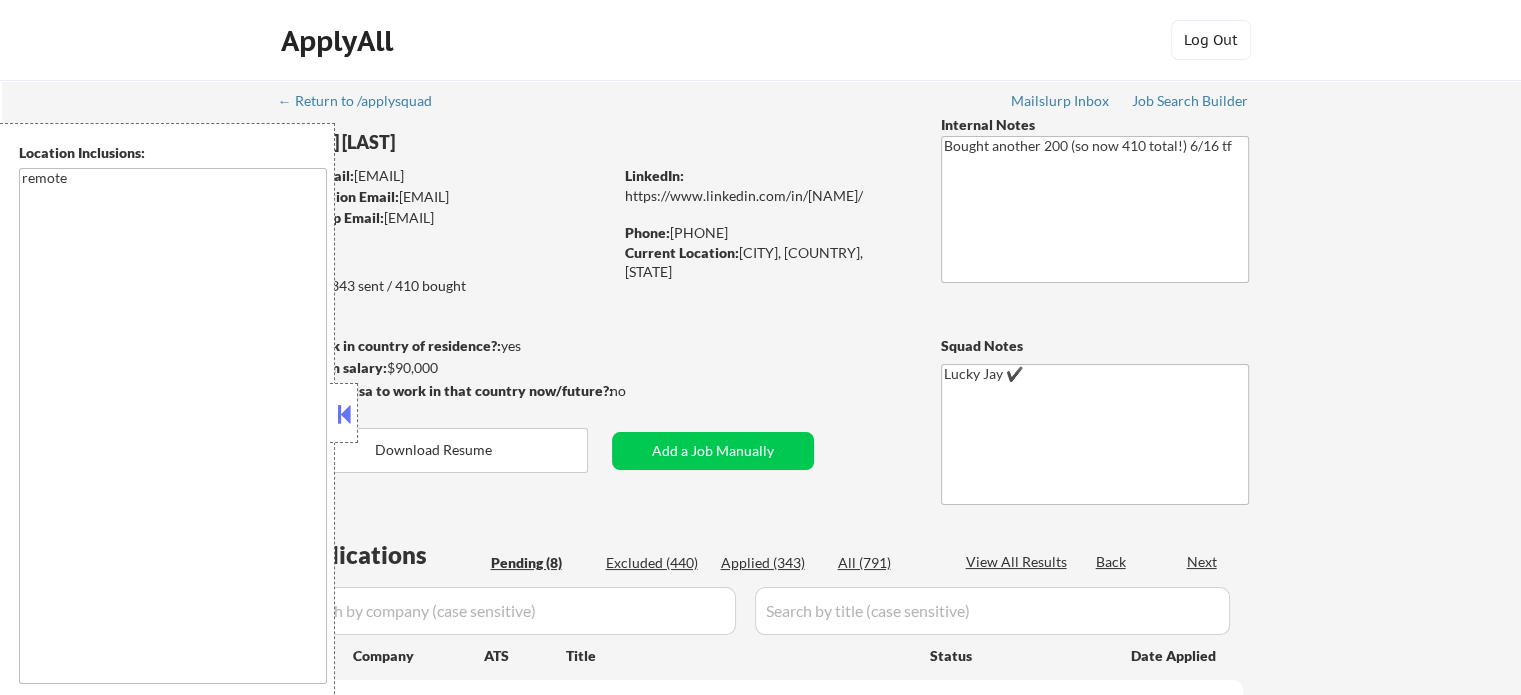 select on ""pending"" 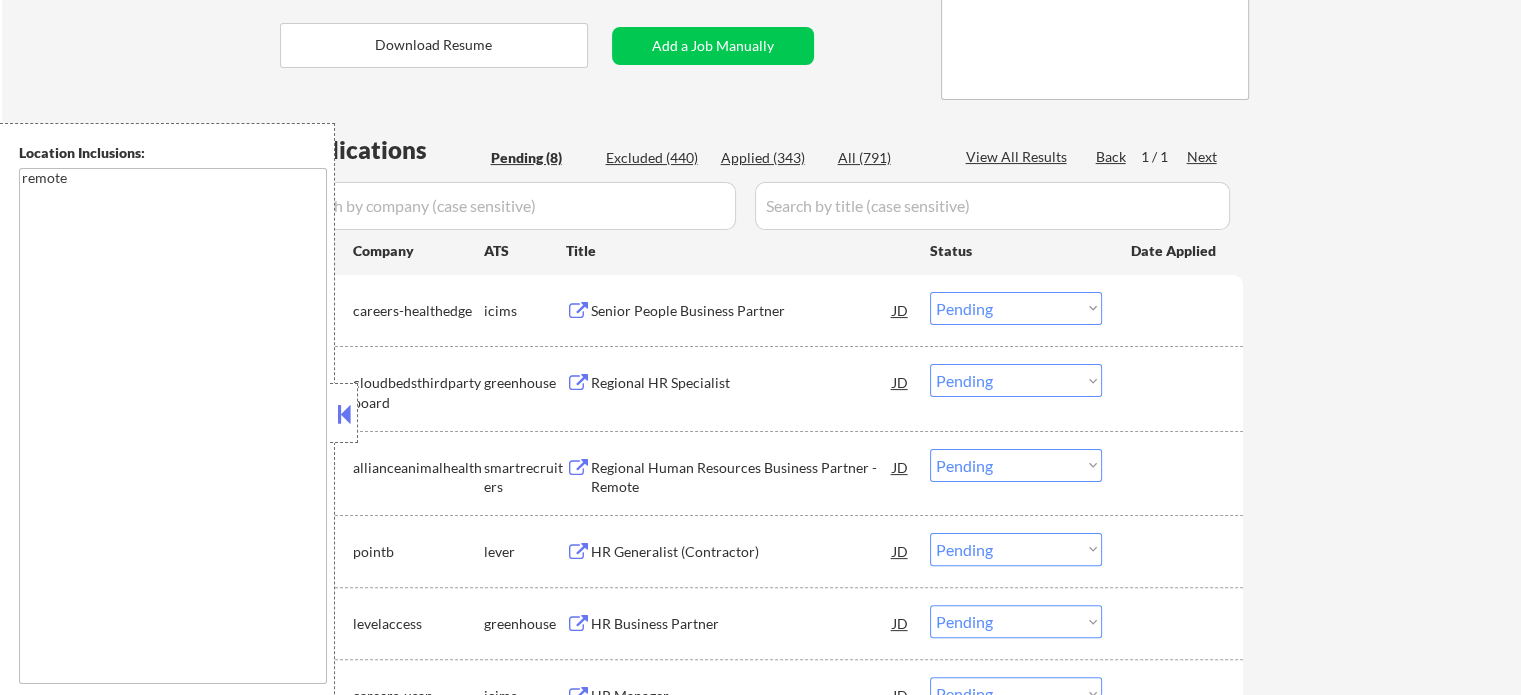 scroll, scrollTop: 500, scrollLeft: 0, axis: vertical 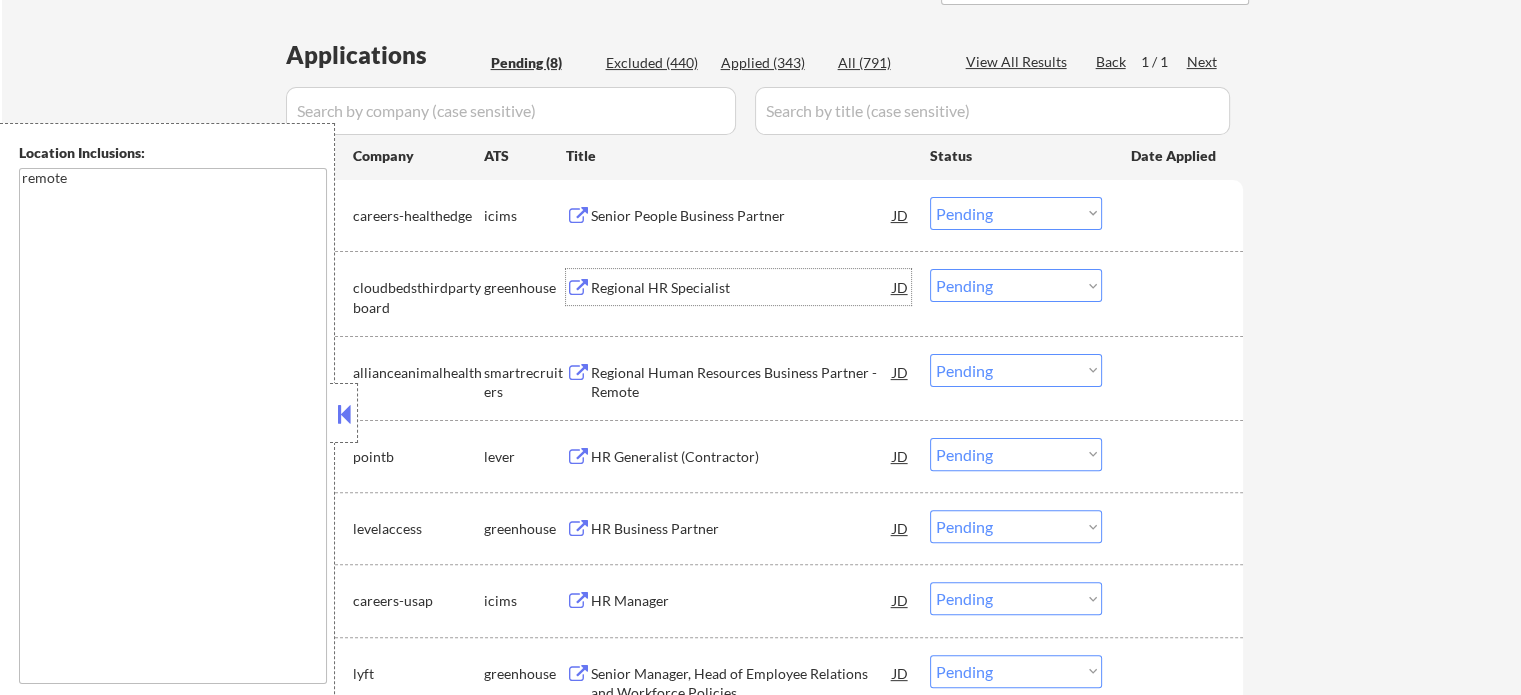 click on "Regional HR Specialist" at bounding box center (742, 288) 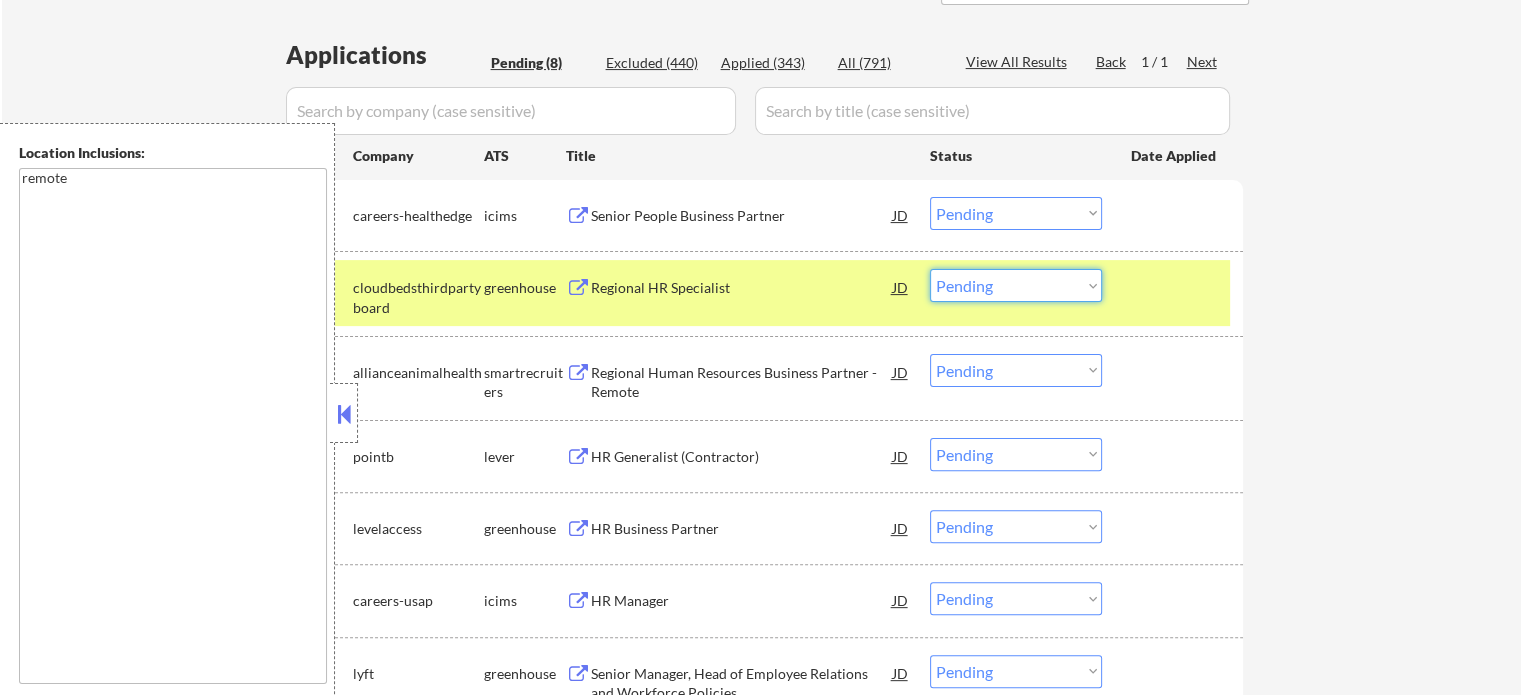 click on "Choose an option... Pending Applied Excluded (Questions) Excluded (Expired) Excluded (Location) Excluded (Bad Match) Excluded (Blocklist) Excluded (Salary) Excluded (Other)" at bounding box center [1016, 285] 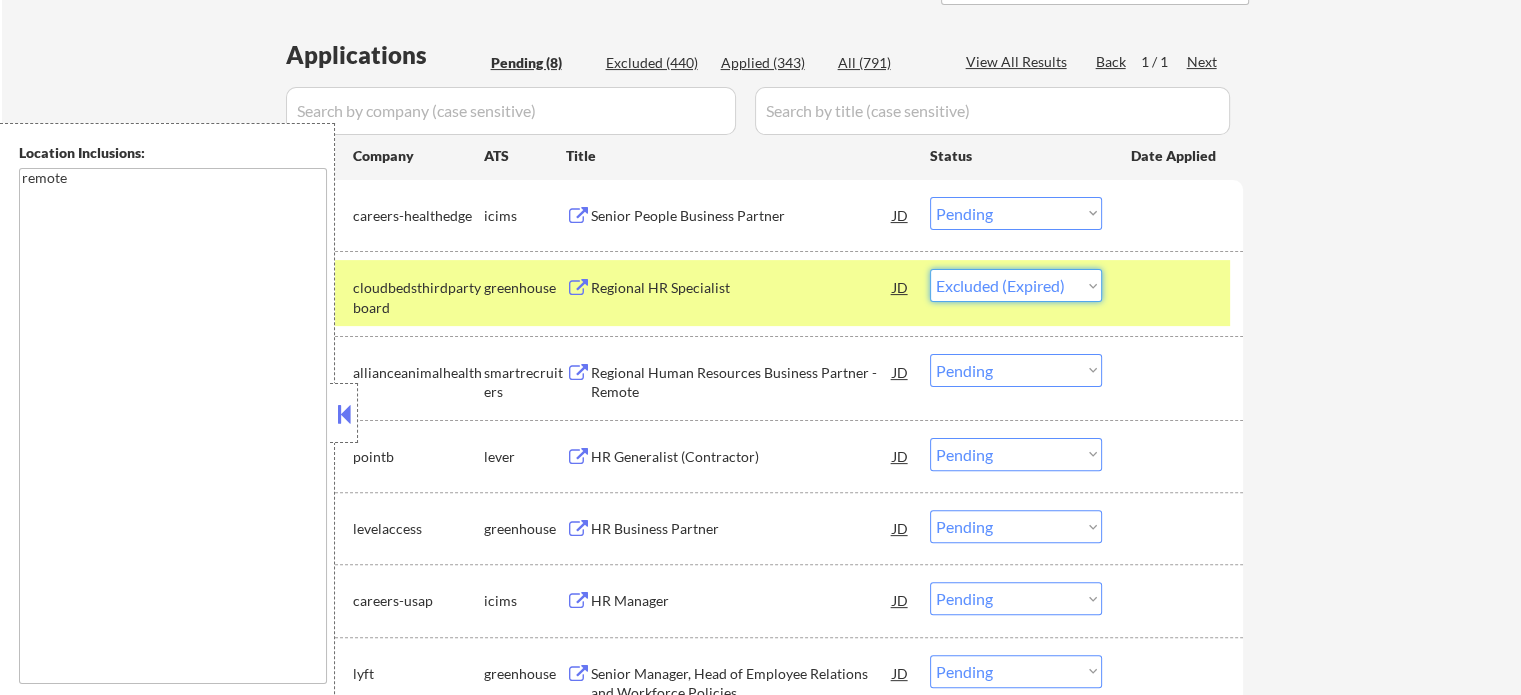 click on "Choose an option... Pending Applied Excluded (Questions) Excluded (Expired) Excluded (Location) Excluded (Bad Match) Excluded (Blocklist) Excluded (Salary) Excluded (Other)" at bounding box center (1016, 285) 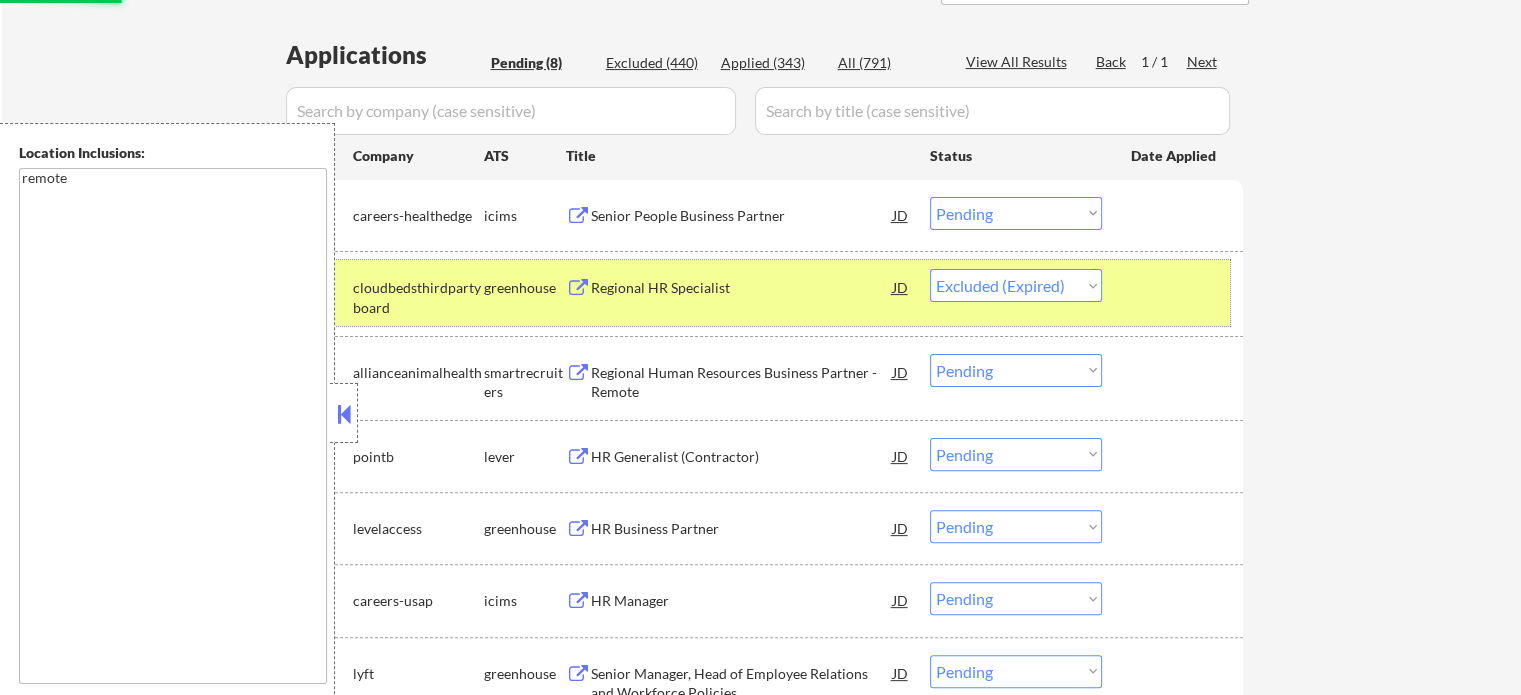 click at bounding box center (1175, 287) 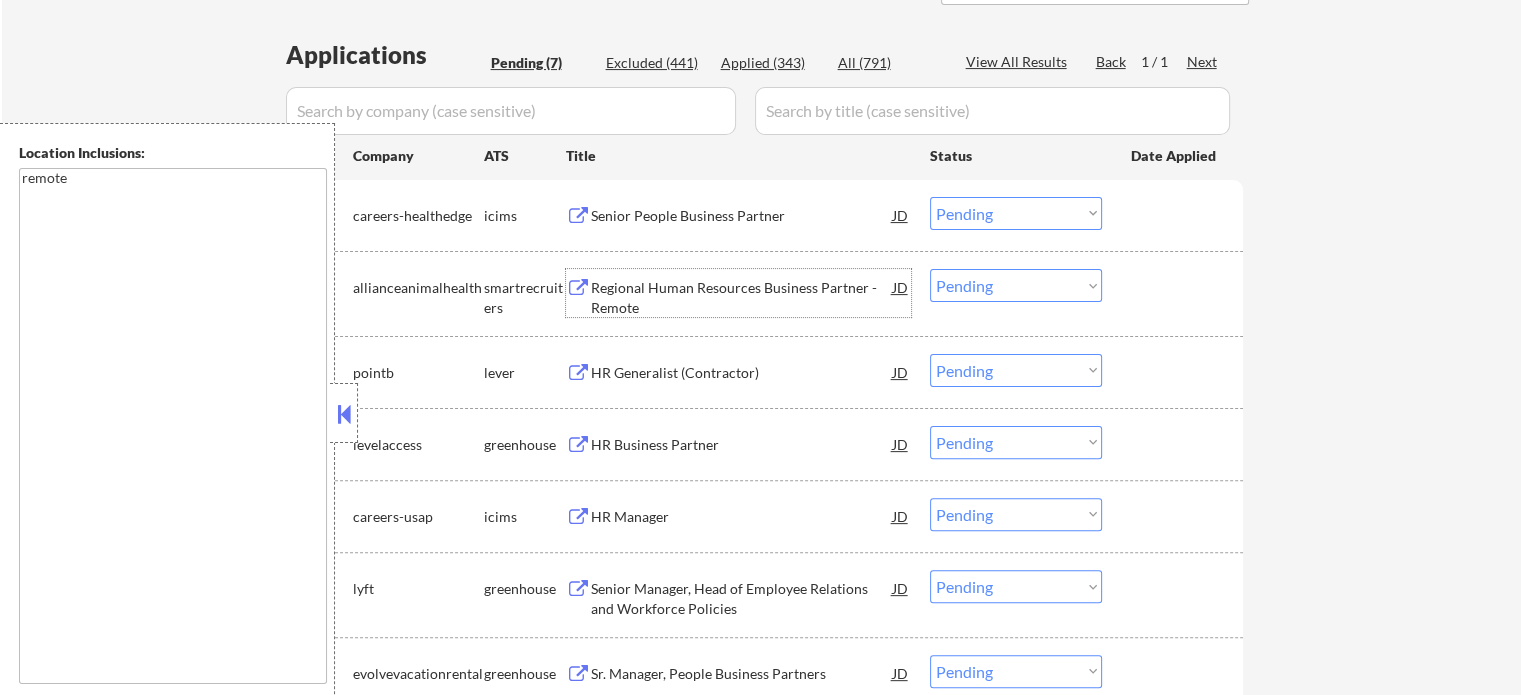 click on "Regional Human Resources Business Partner - Remote" at bounding box center (742, 297) 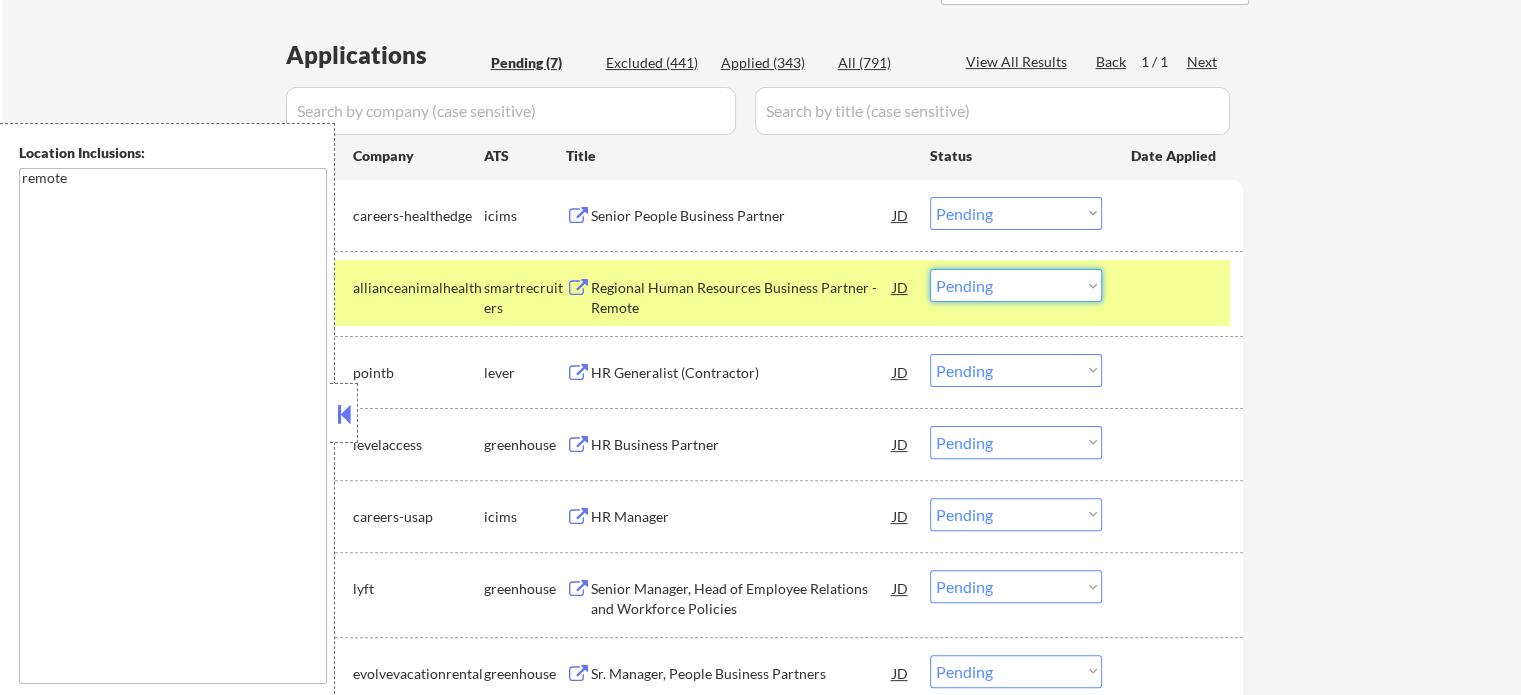 click on "Choose an option... Pending Applied Excluded (Questions) Excluded (Expired) Excluded (Location) Excluded (Bad Match) Excluded (Blocklist) Excluded (Salary) Excluded (Other)" at bounding box center [1016, 285] 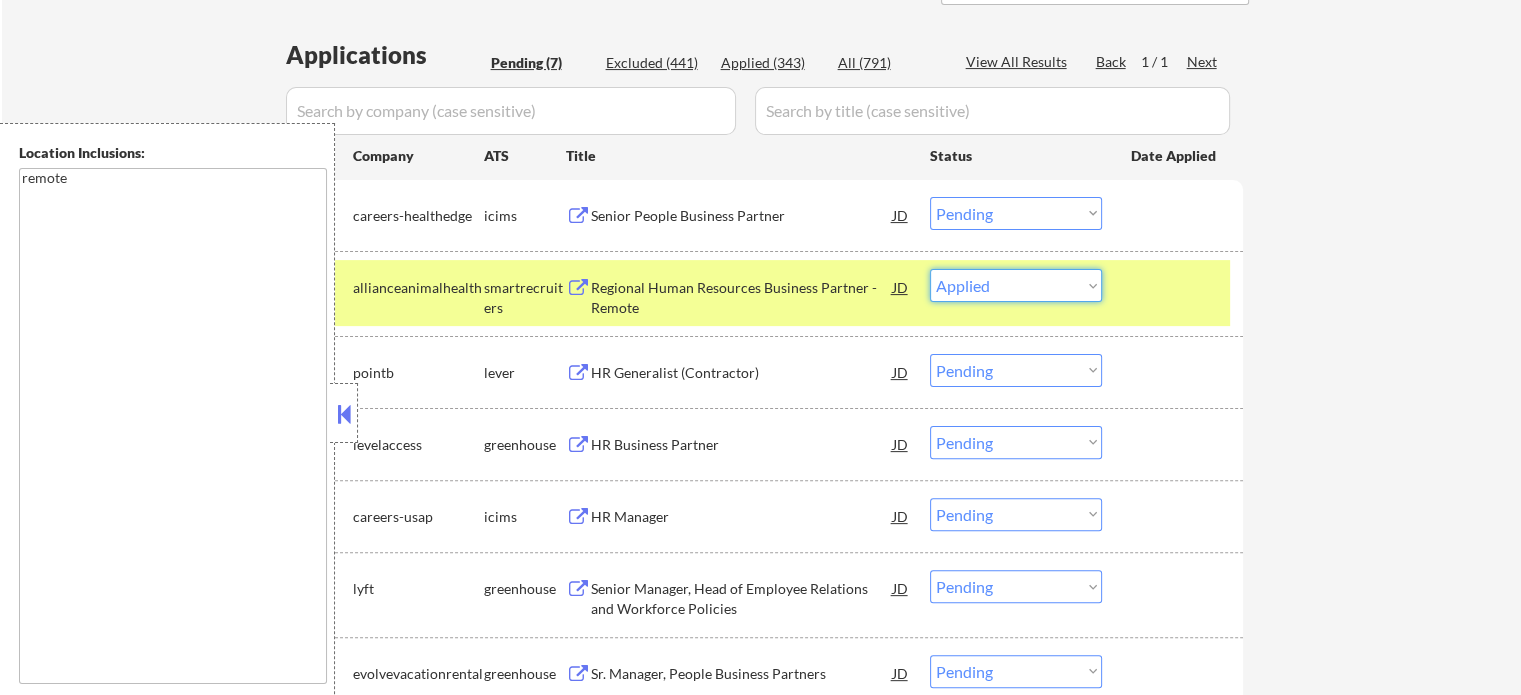click on "Choose an option... Pending Applied Excluded (Questions) Excluded (Expired) Excluded (Location) Excluded (Bad Match) Excluded (Blocklist) Excluded (Salary) Excluded (Other)" at bounding box center [1016, 285] 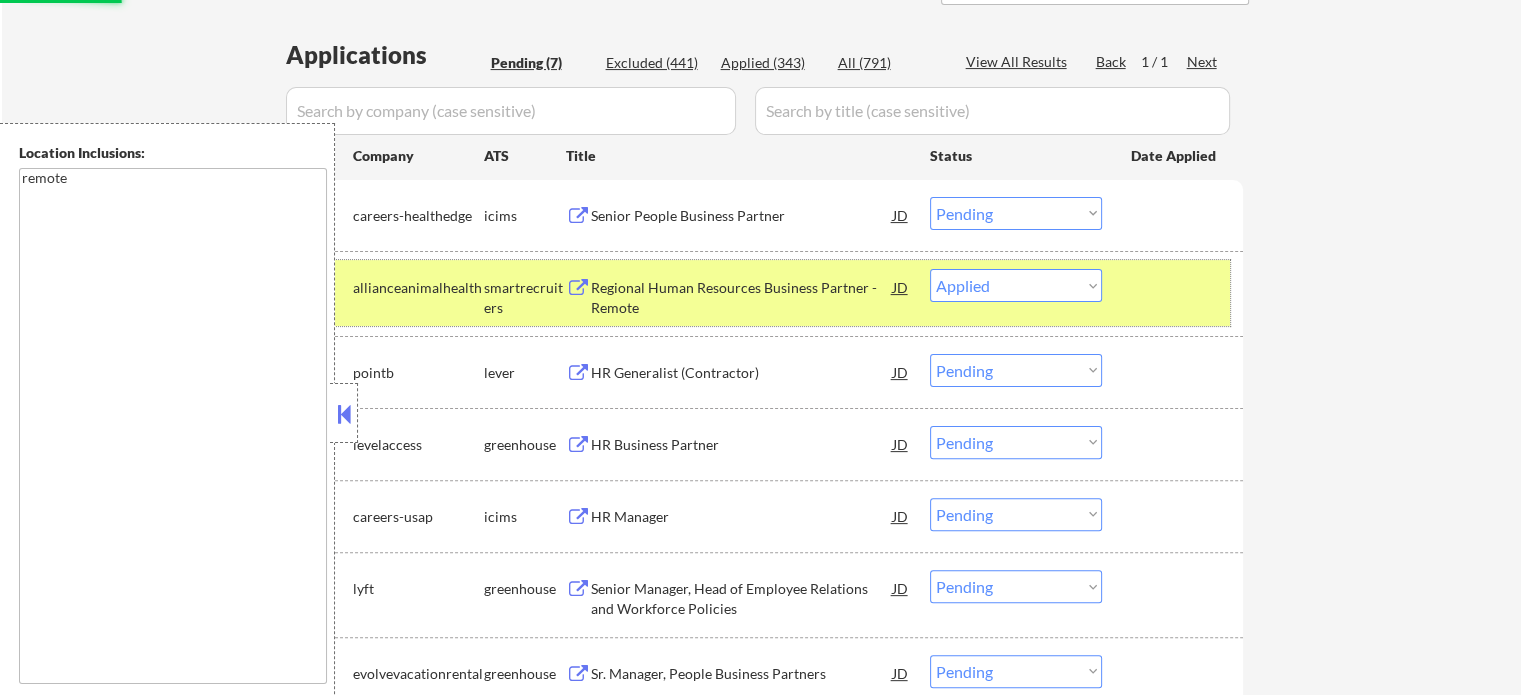 click at bounding box center (1175, 287) 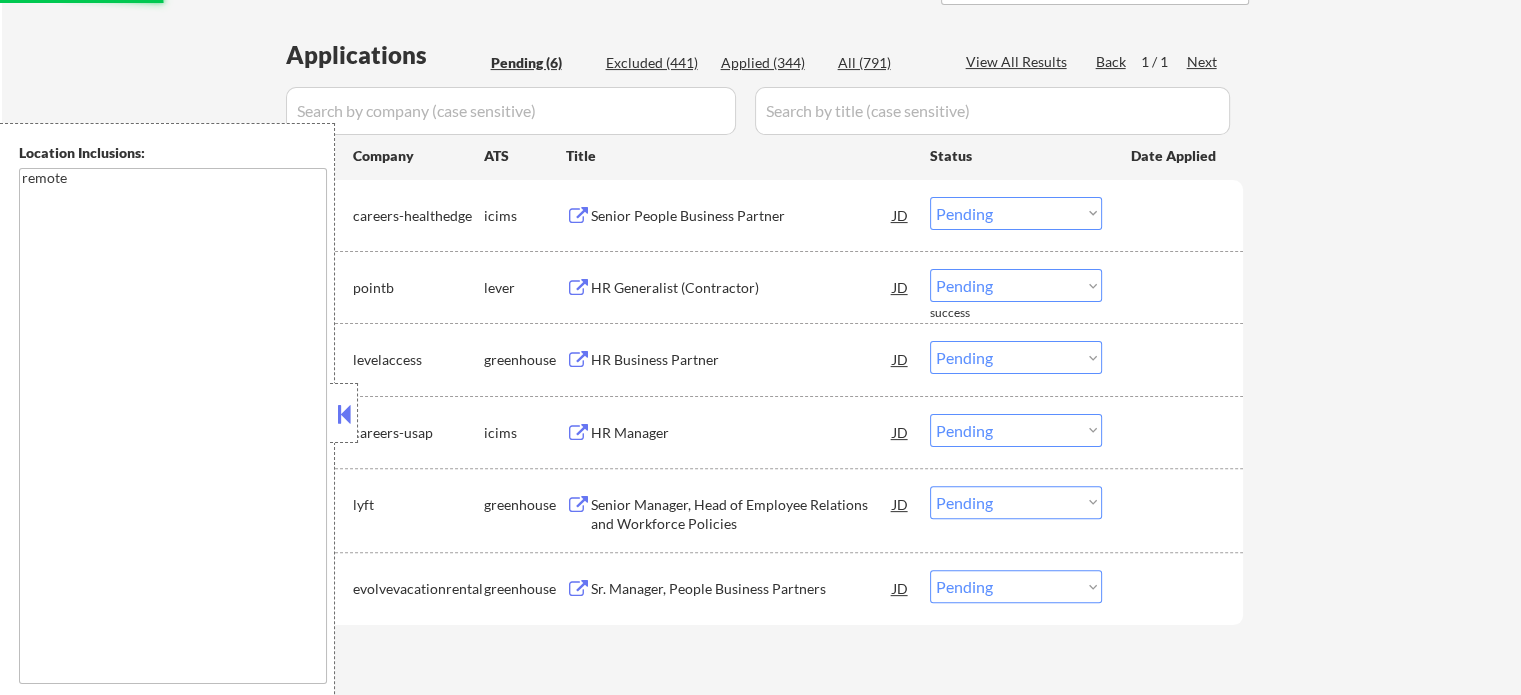 click on "HR Generalist (Contractor)" at bounding box center (742, 288) 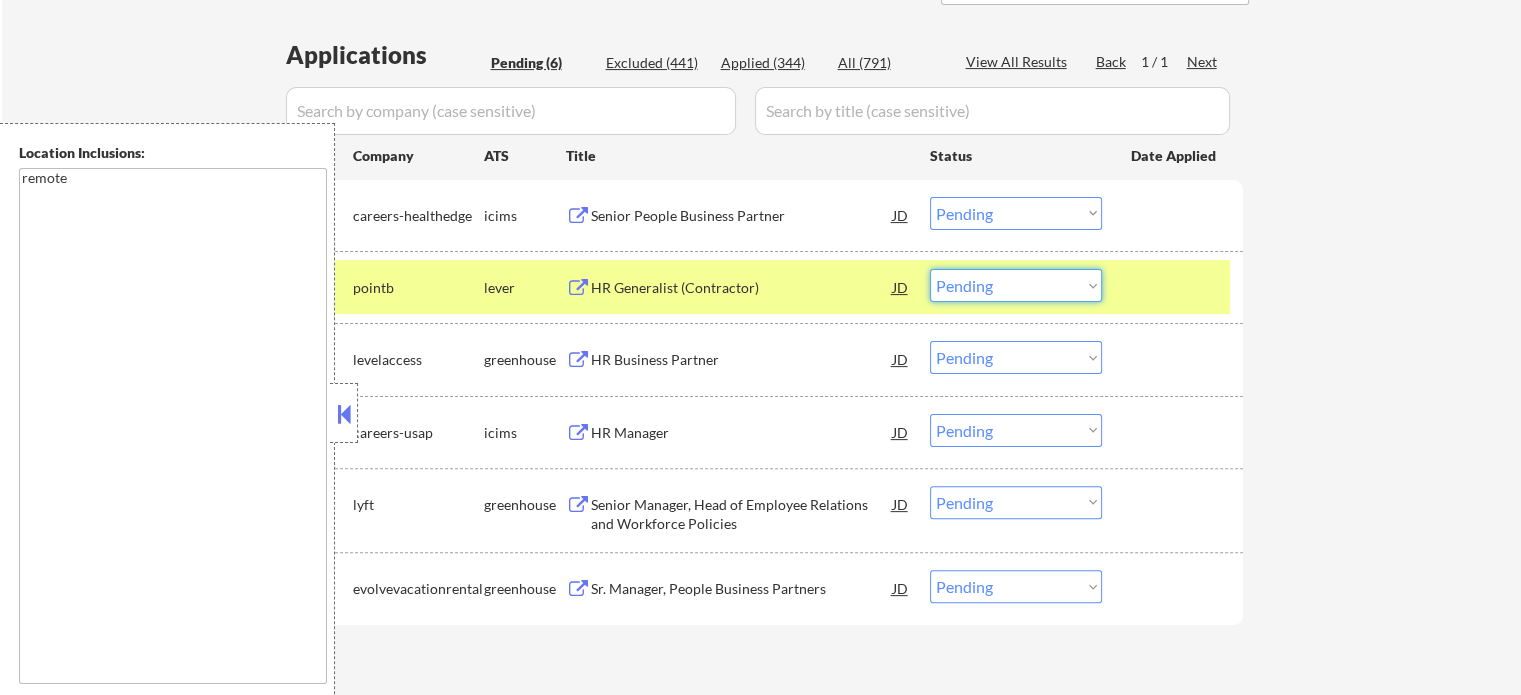 click on "Choose an option... Pending Applied Excluded (Questions) Excluded (Expired) Excluded (Location) Excluded (Bad Match) Excluded (Blocklist) Excluded (Salary) Excluded (Other)" at bounding box center [1016, 285] 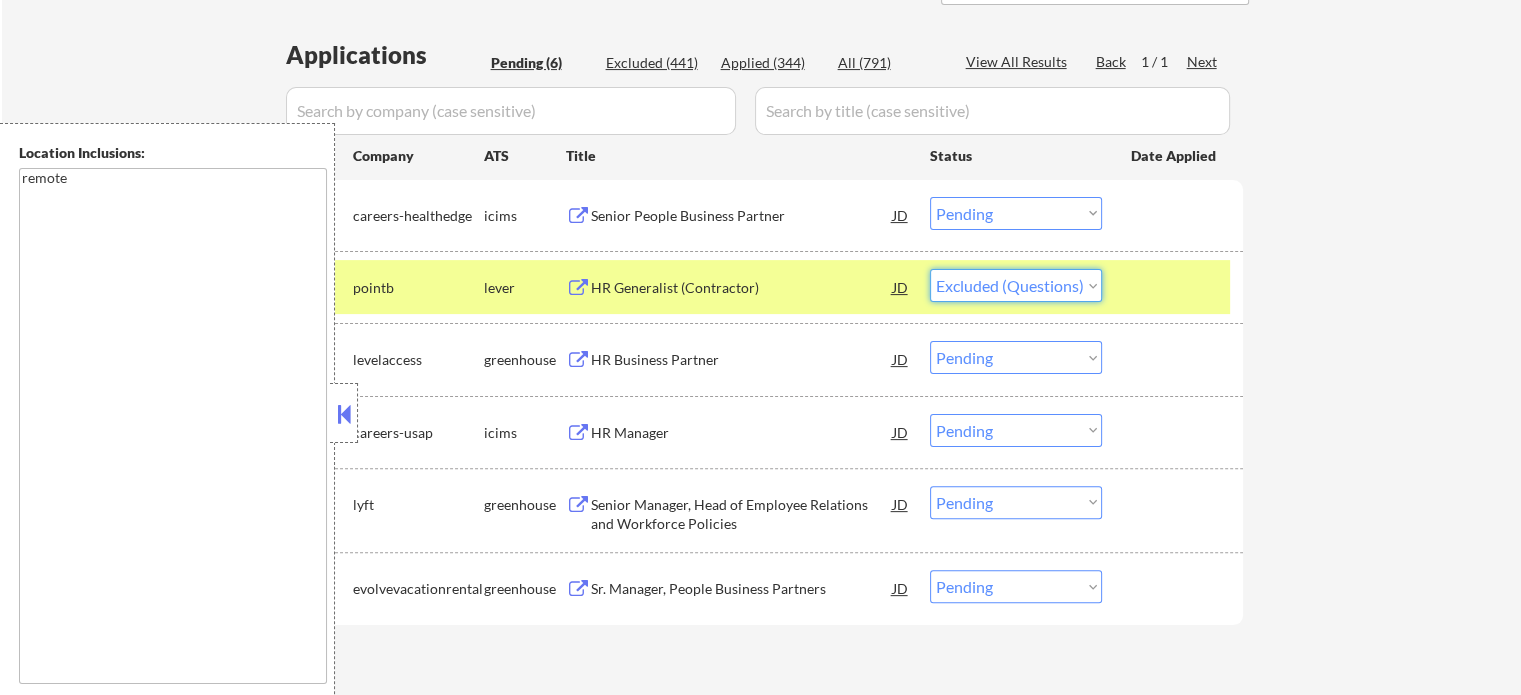 click on "Choose an option... Pending Applied Excluded (Questions) Excluded (Expired) Excluded (Location) Excluded (Bad Match) Excluded (Blocklist) Excluded (Salary) Excluded (Other)" at bounding box center (1016, 285) 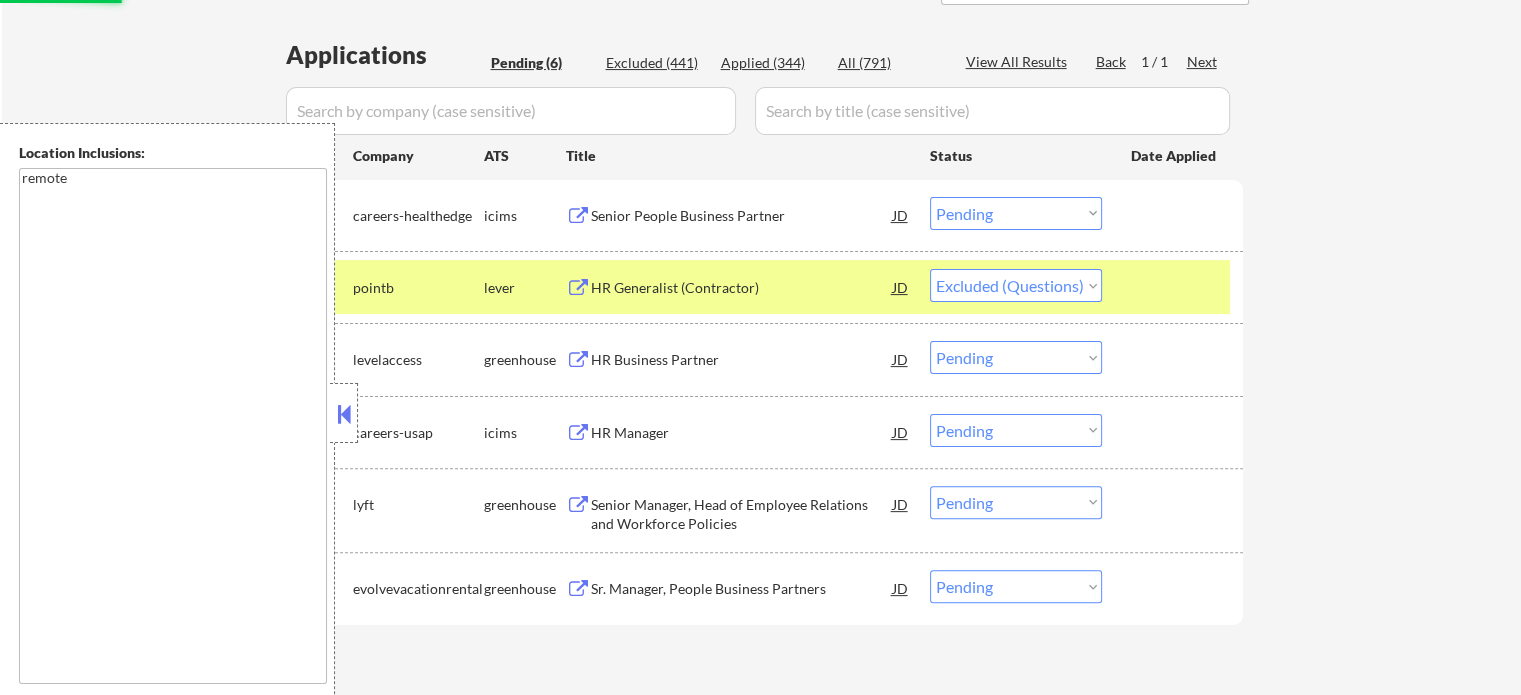 click on "#2 pointb lever HR Generalist (Contractor) JD Choose an option... Pending Applied Excluded (Questions) Excluded (Expired) Excluded (Location) Excluded (Bad Match) Excluded (Blocklist) Excluded (Salary) Excluded (Other)" at bounding box center (758, 287) 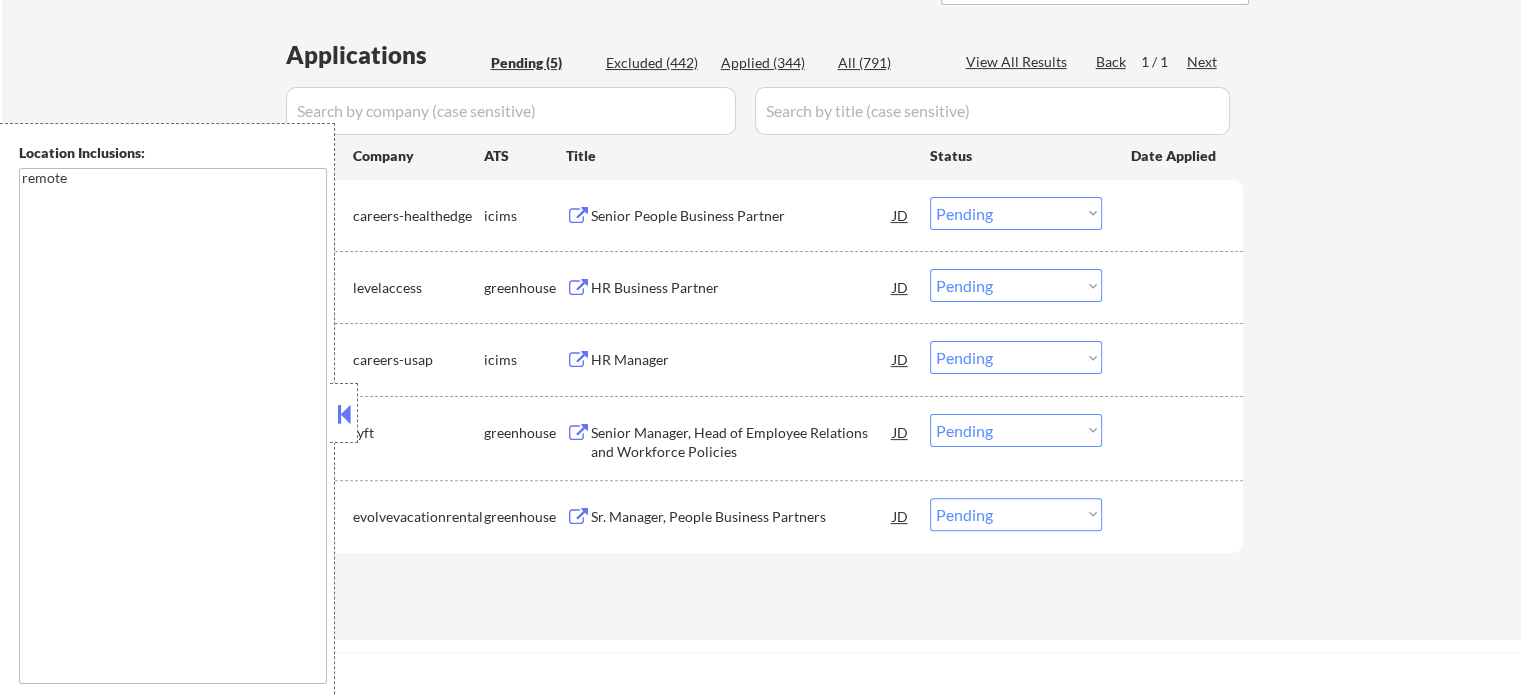 click on "HR Business Partner" at bounding box center (742, 288) 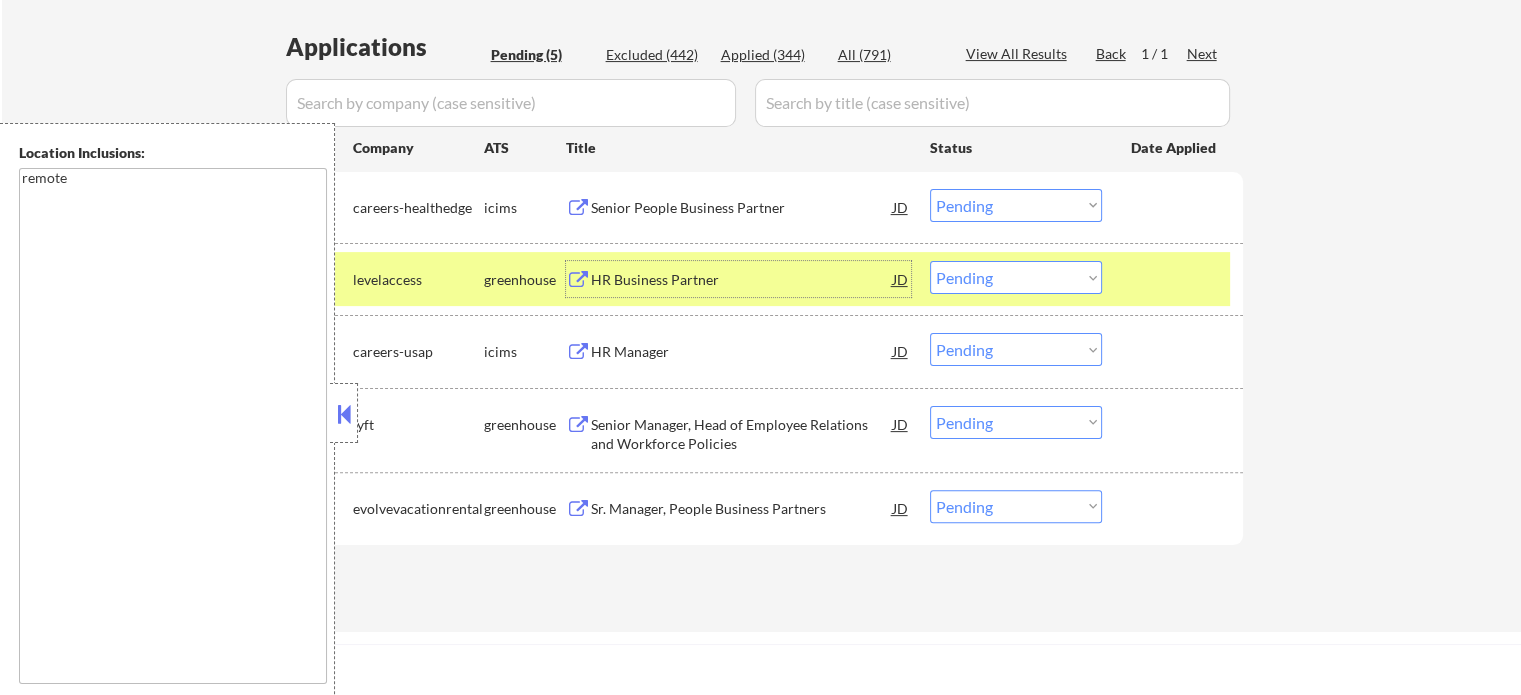 scroll, scrollTop: 600, scrollLeft: 0, axis: vertical 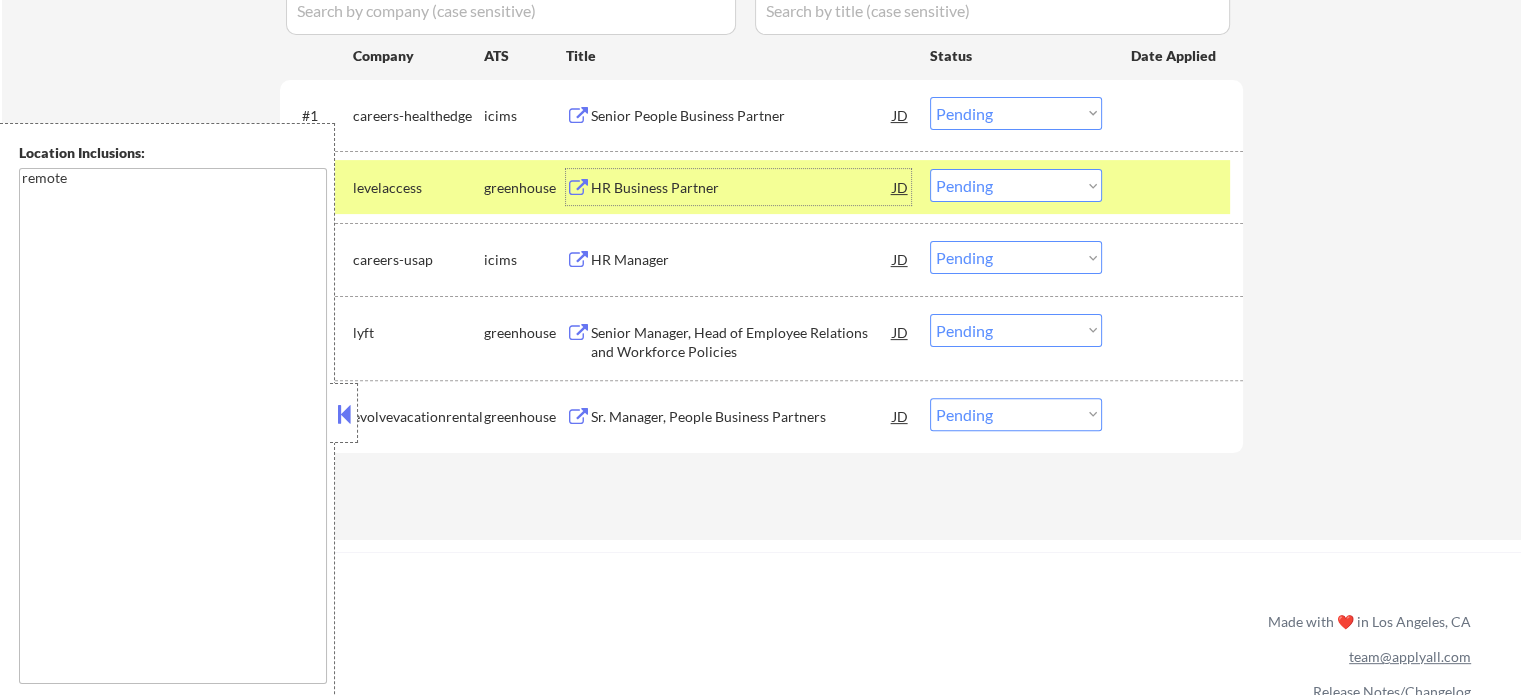 click on "Choose an option... Pending Applied Excluded (Questions) Excluded (Expired) Excluded (Location) Excluded (Bad Match) Excluded (Blocklist) Excluded (Salary) Excluded (Other)" at bounding box center (1016, 185) 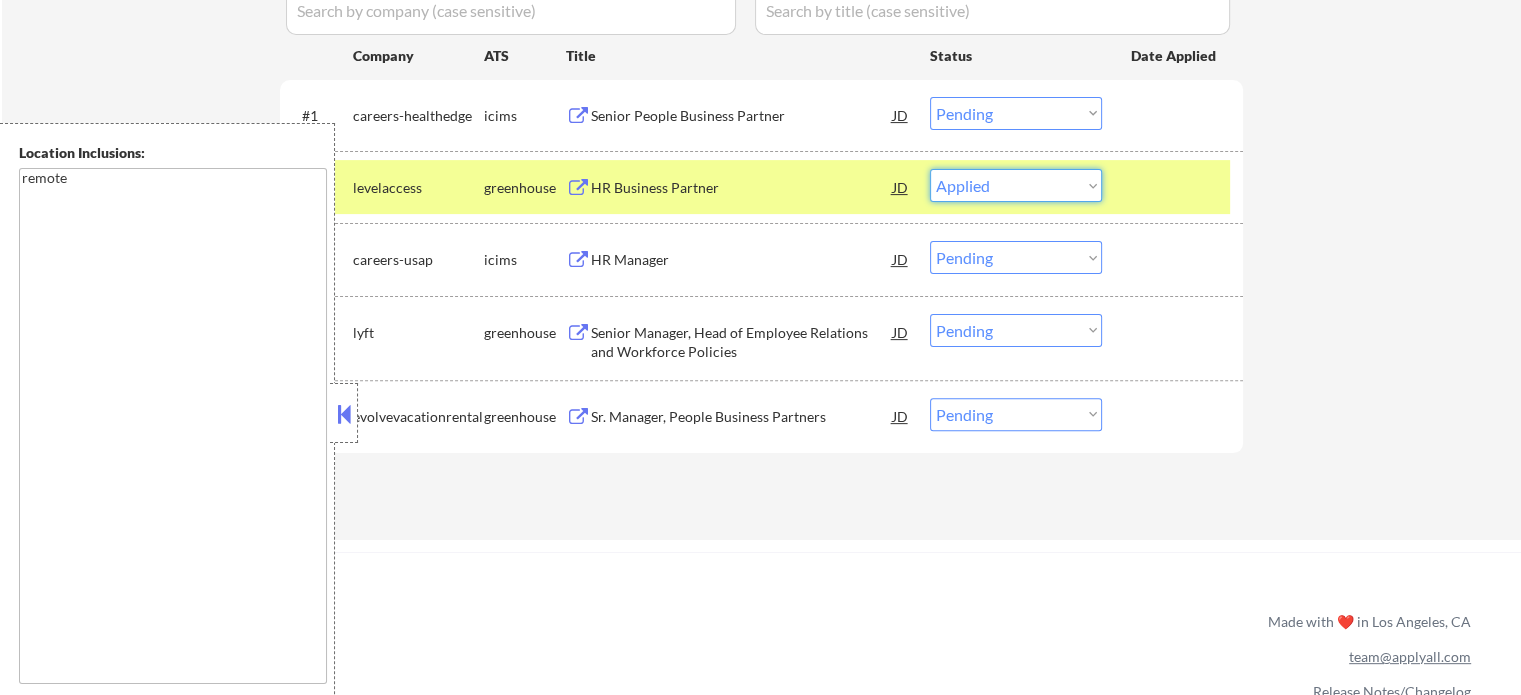 click on "Choose an option... Pending Applied Excluded (Questions) Excluded (Expired) Excluded (Location) Excluded (Bad Match) Excluded (Blocklist) Excluded (Salary) Excluded (Other)" at bounding box center [1016, 185] 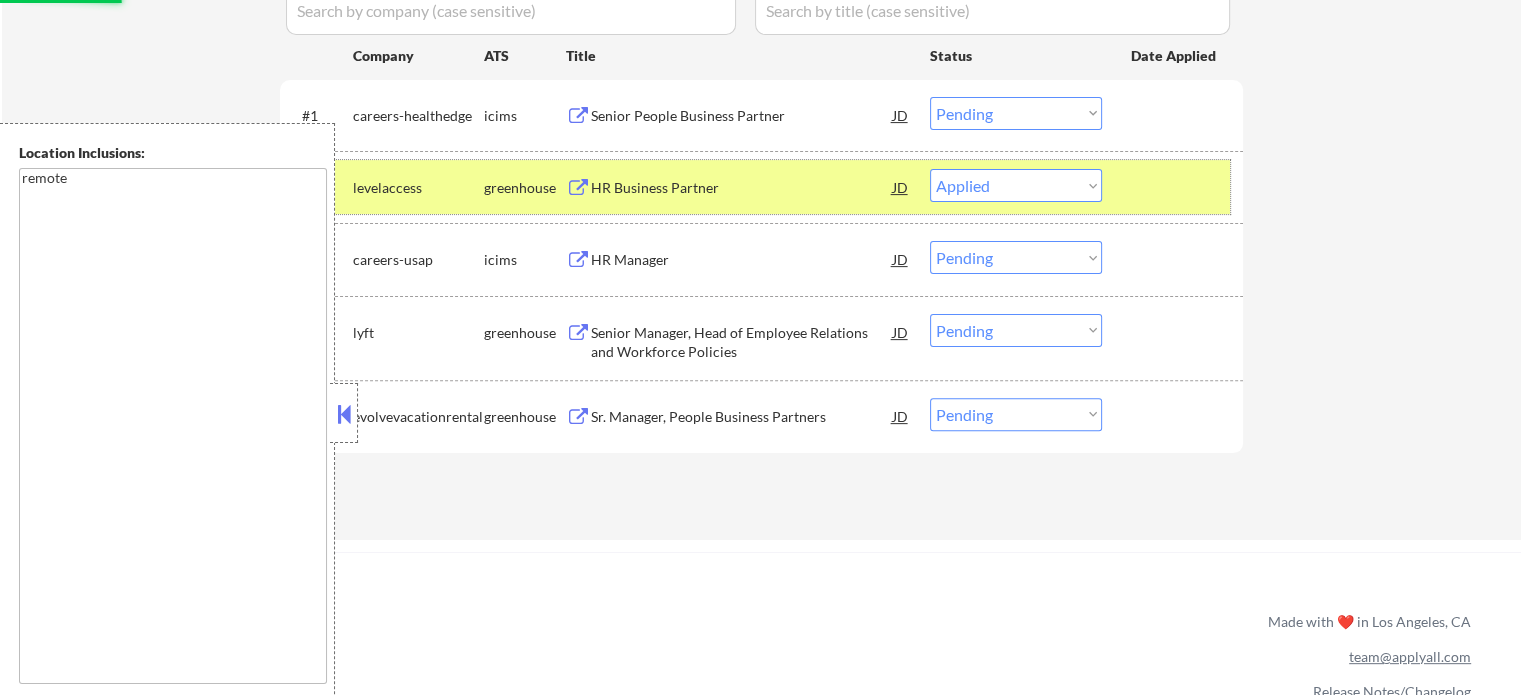 click at bounding box center [1175, 187] 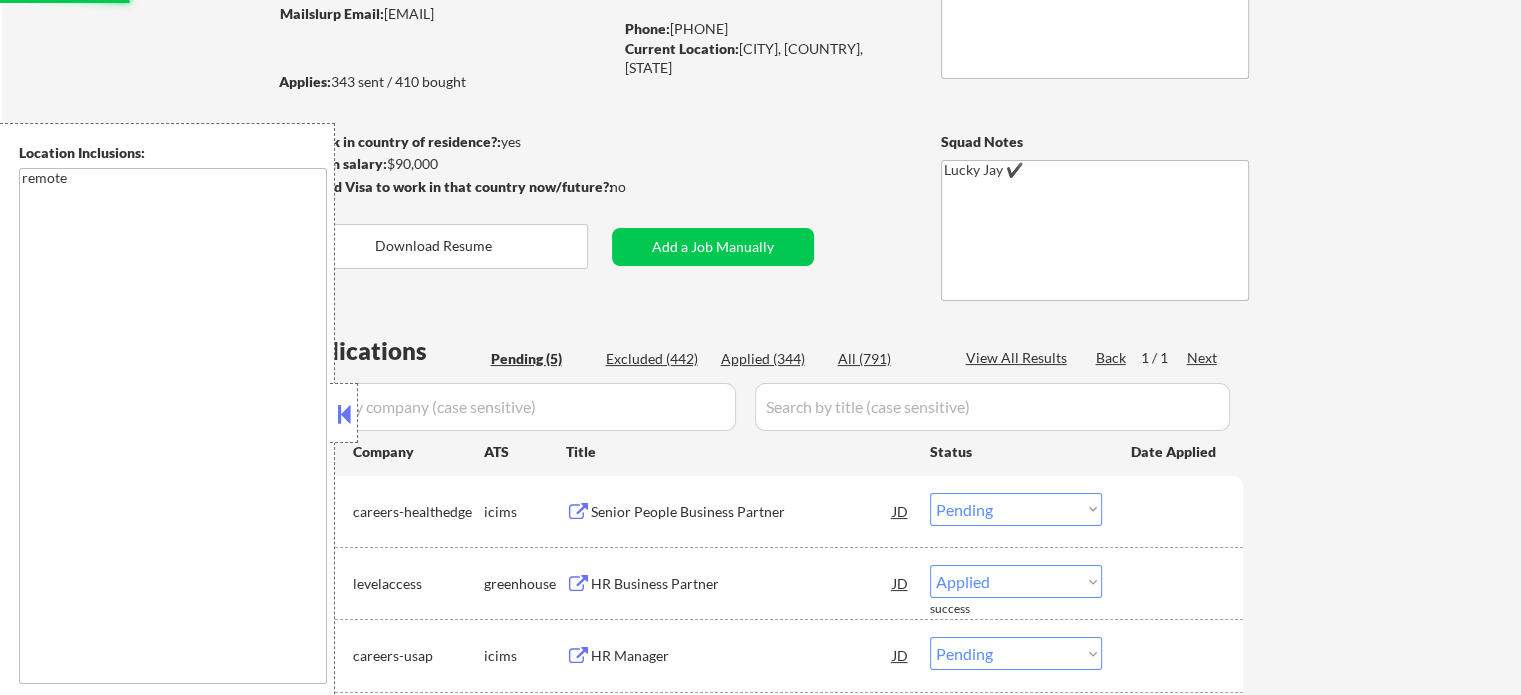 select on ""pending"" 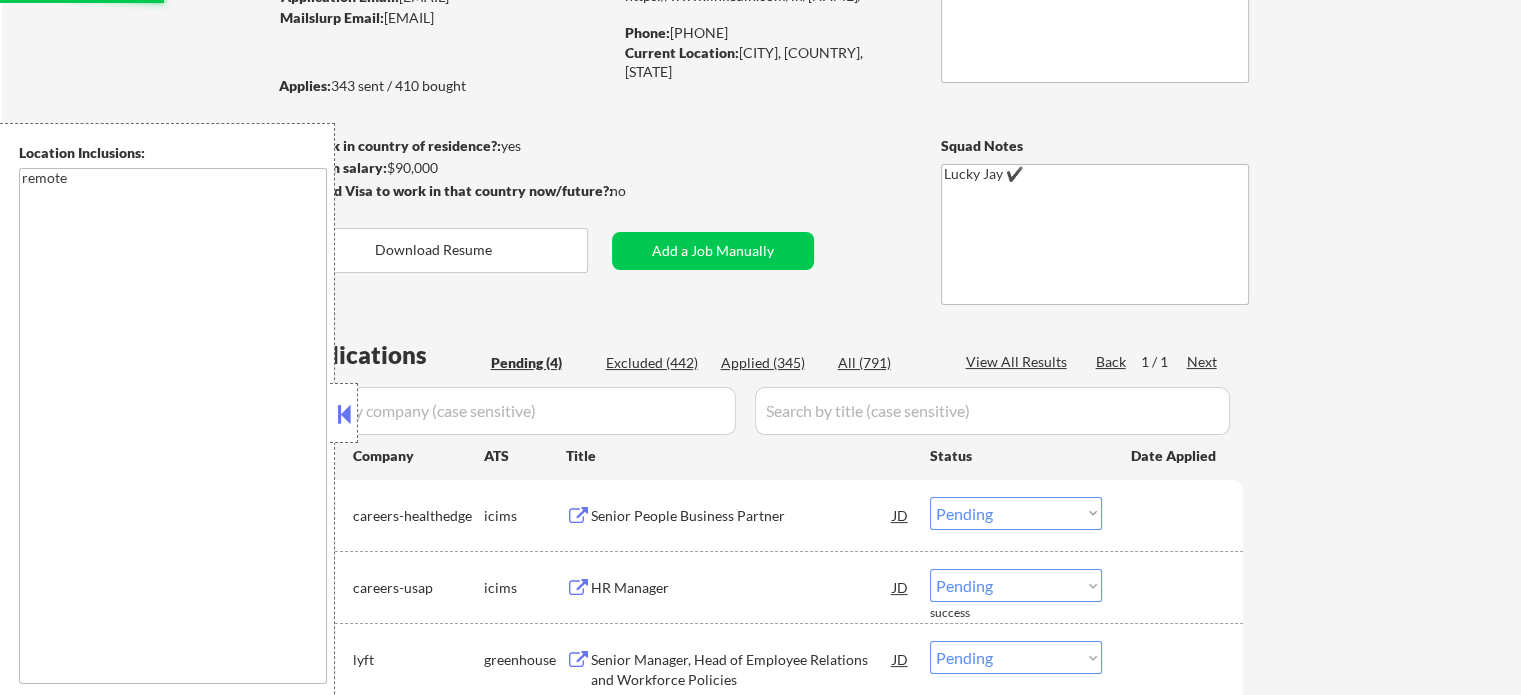 scroll, scrollTop: 500, scrollLeft: 0, axis: vertical 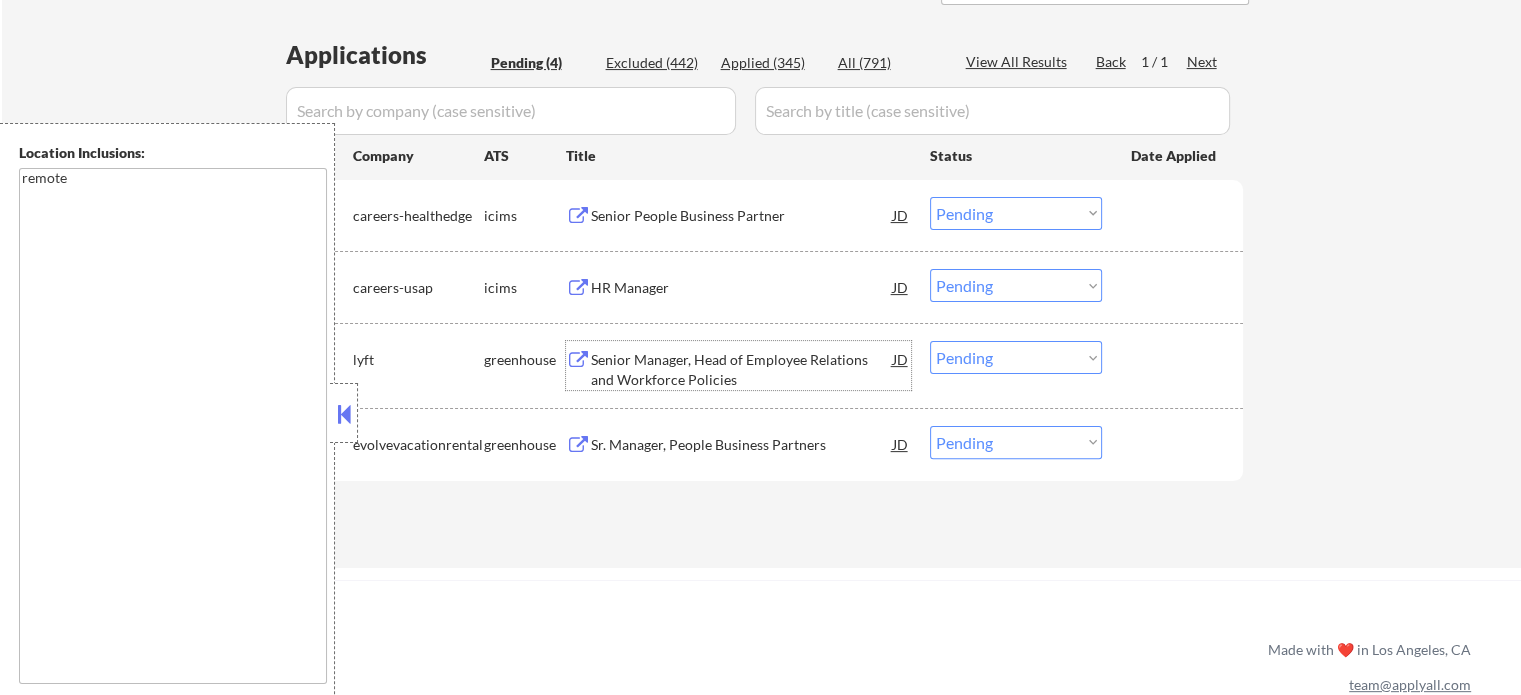 click on "Senior Manager, Head of Employee Relations and Workforce Policies" at bounding box center [742, 369] 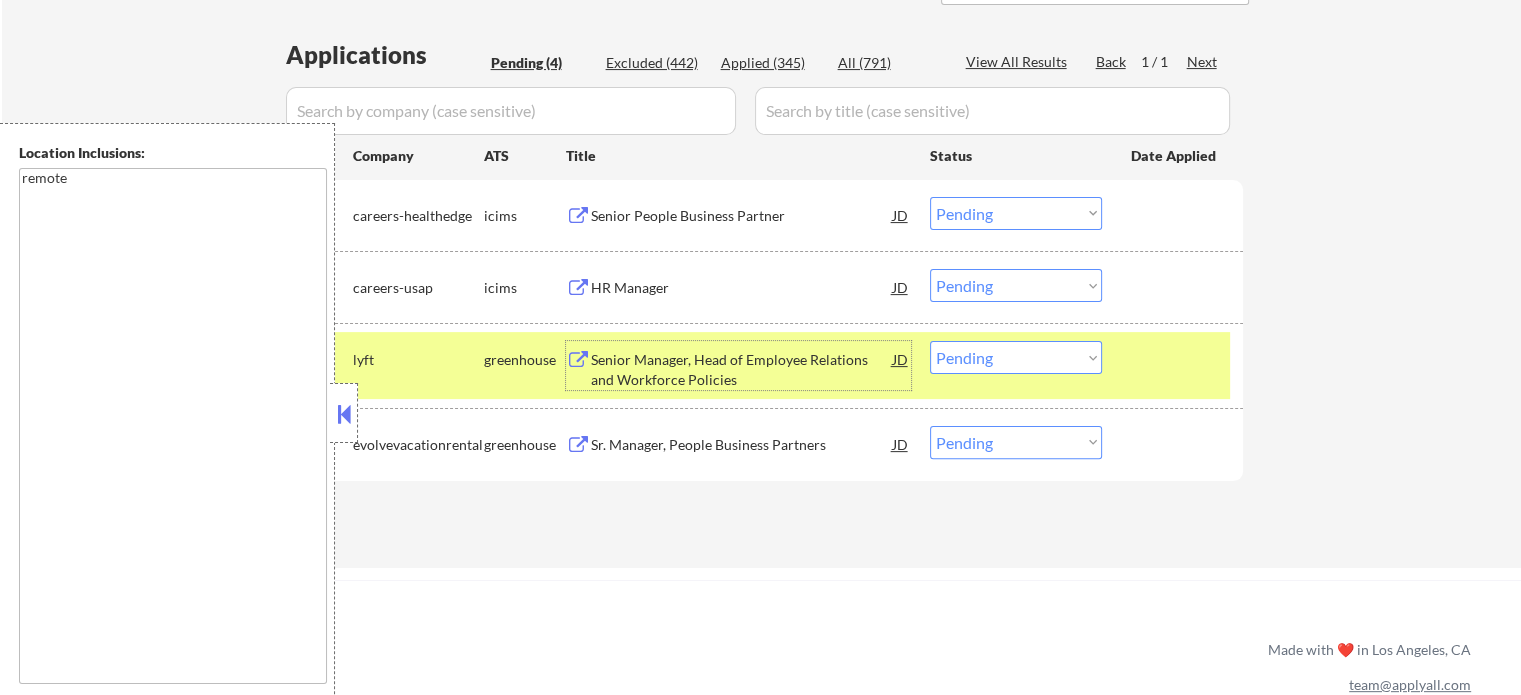 click at bounding box center (1175, 359) 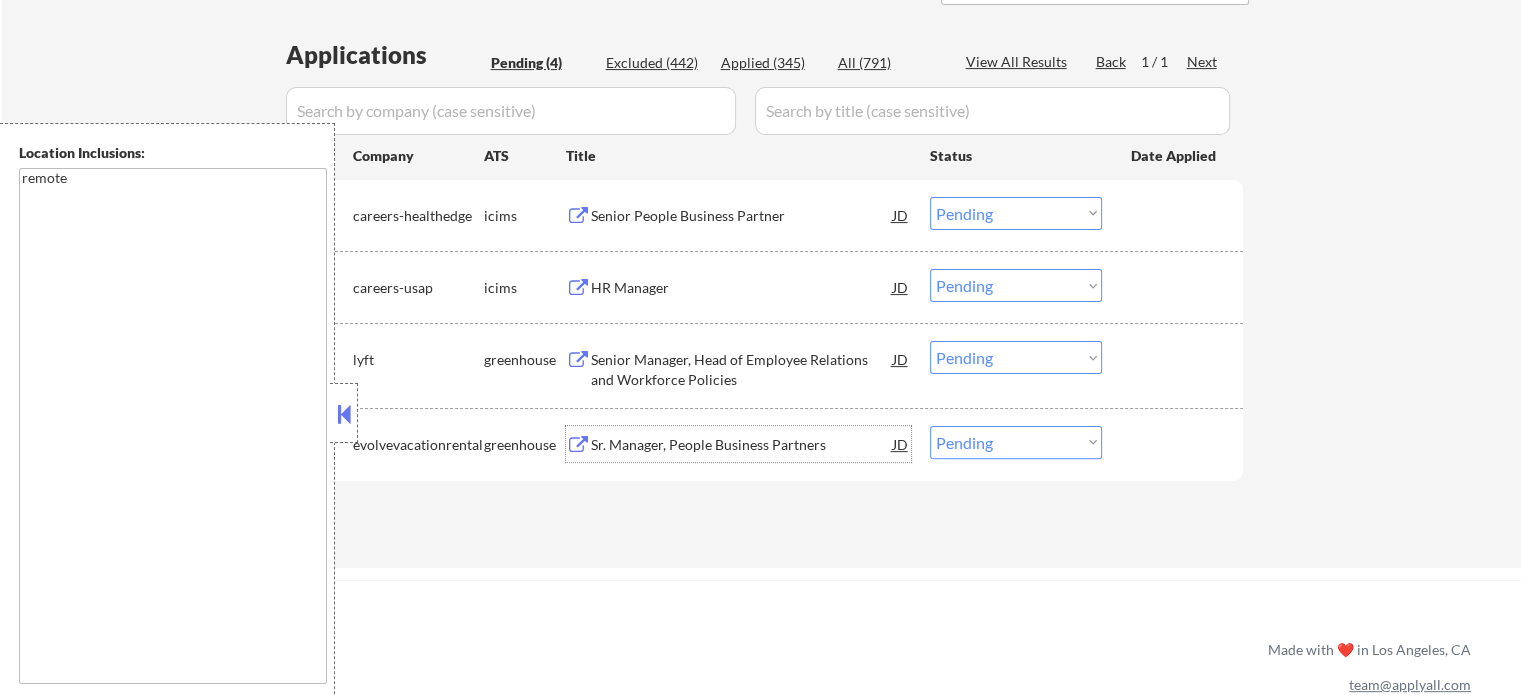 click on "Sr. Manager, People Business Partners" at bounding box center (742, 445) 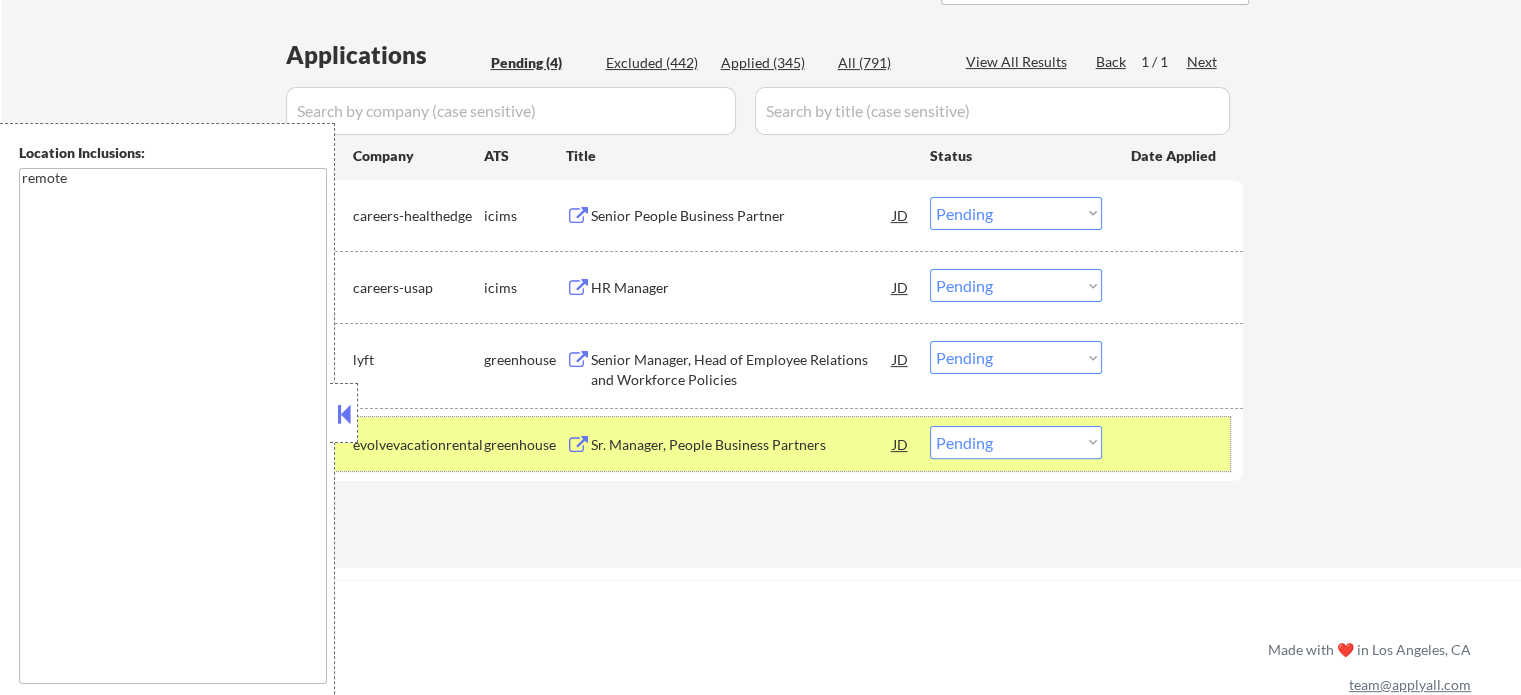click at bounding box center (1175, 444) 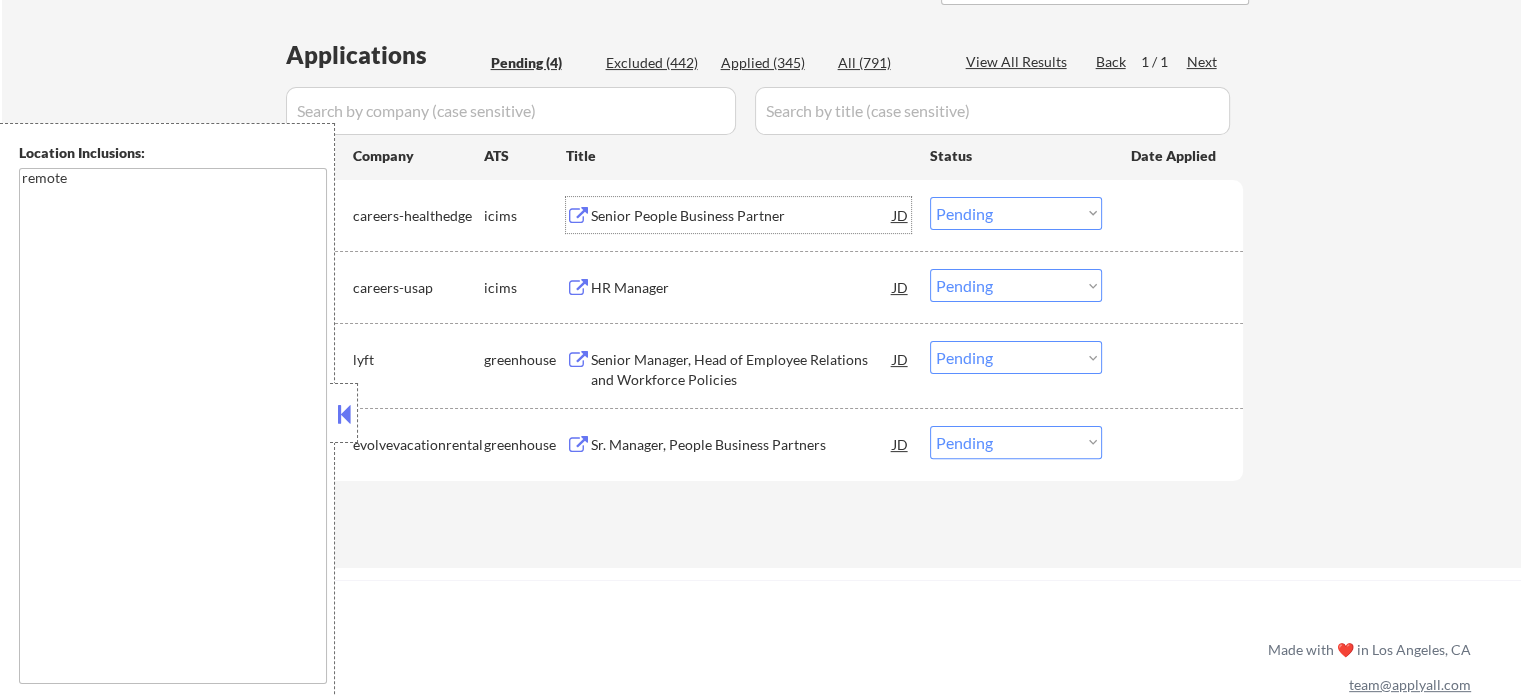 click on "Senior People Business Partner" at bounding box center [742, 216] 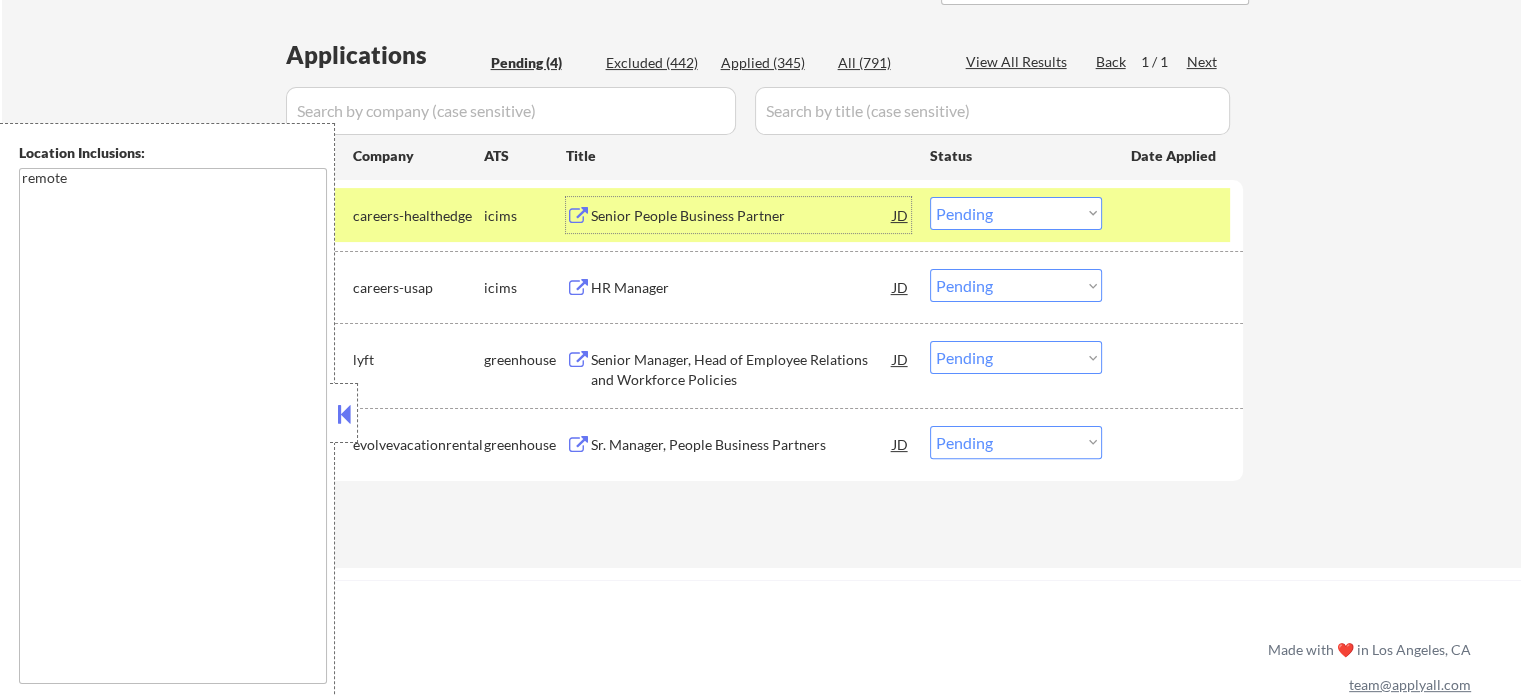 click at bounding box center (1175, 215) 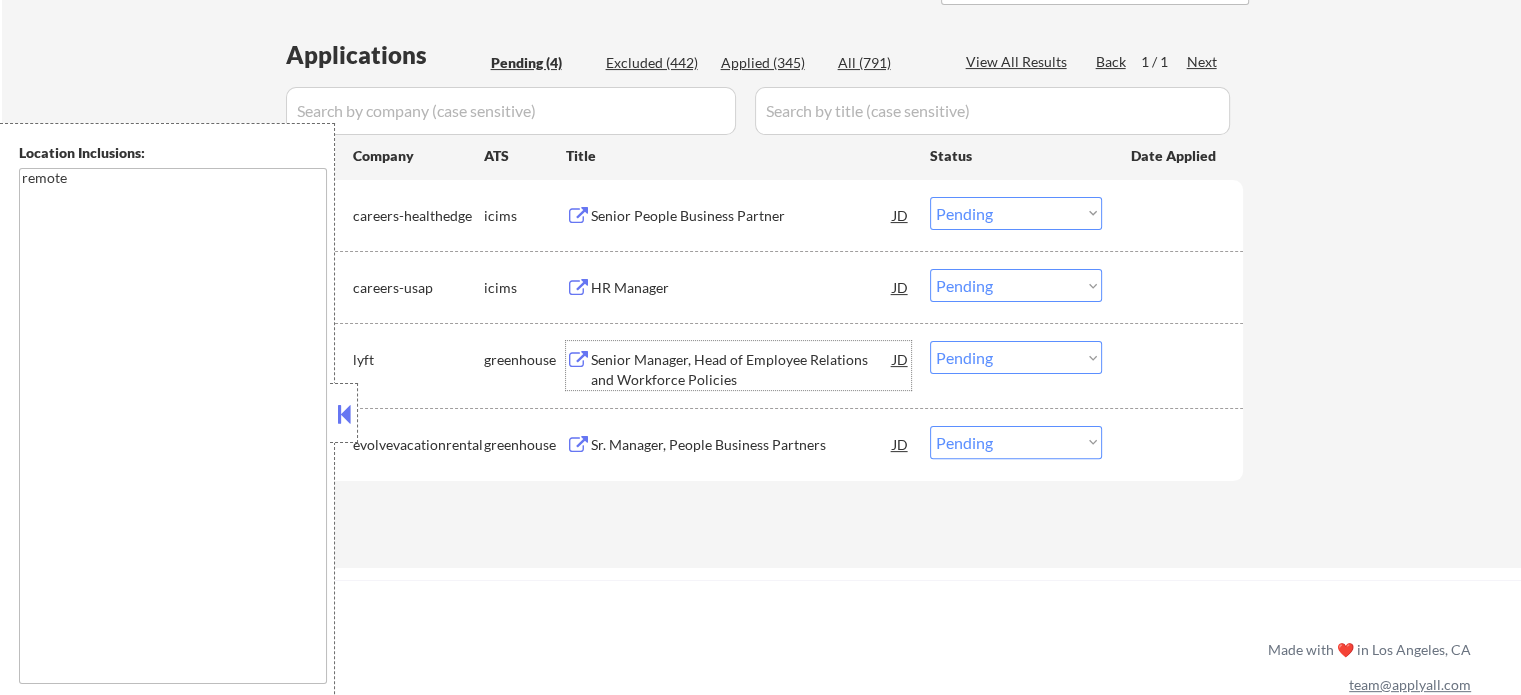 click on "Senior Manager, Head of Employee Relations and Workforce Policies" at bounding box center (742, 369) 